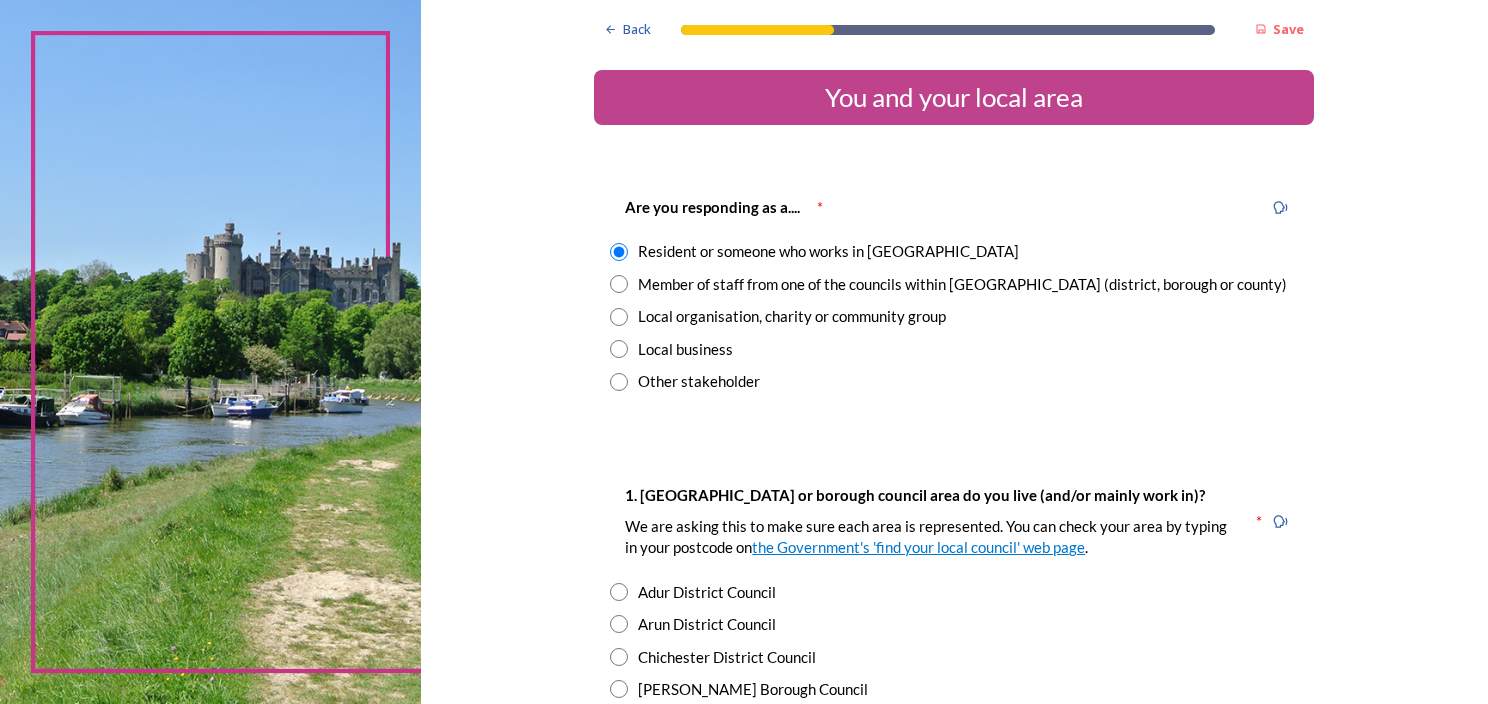 scroll, scrollTop: 0, scrollLeft: 0, axis: both 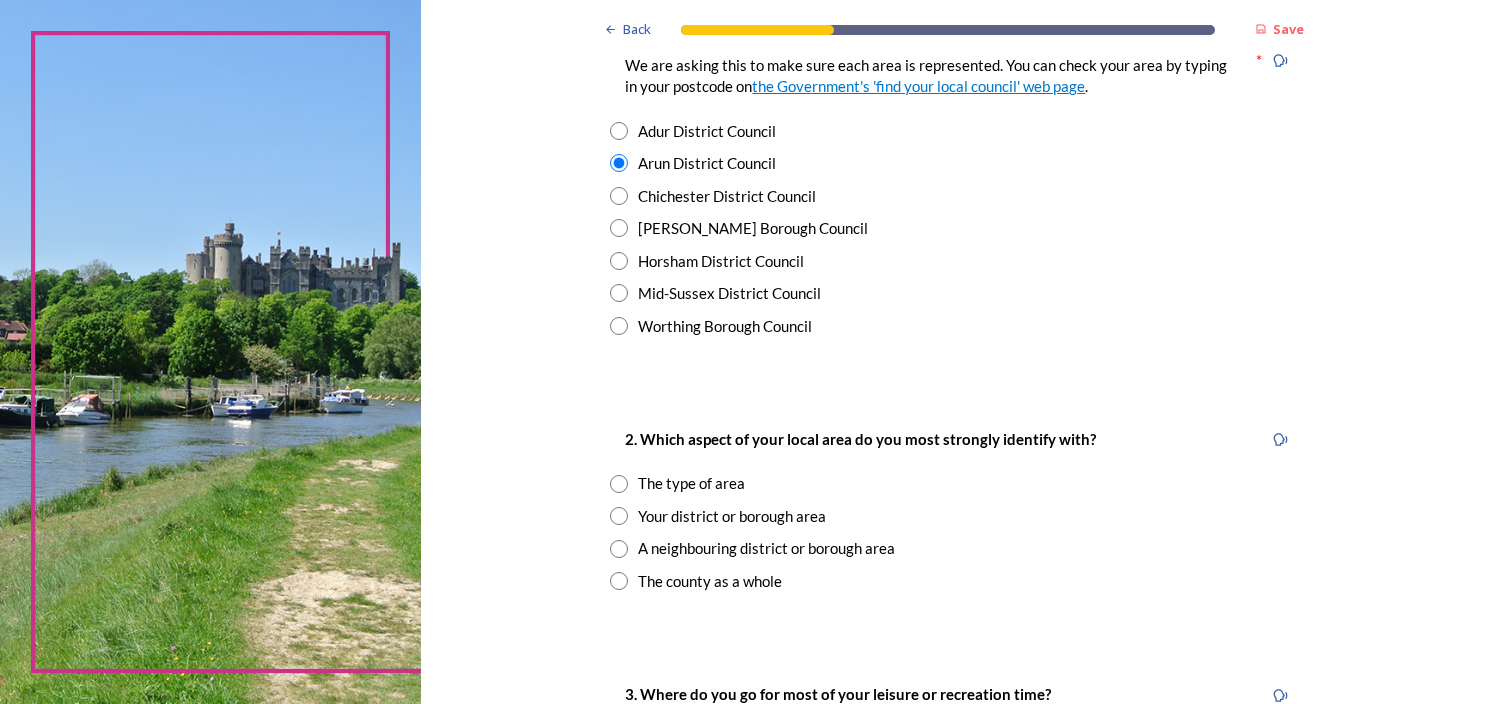 click at bounding box center (619, 484) 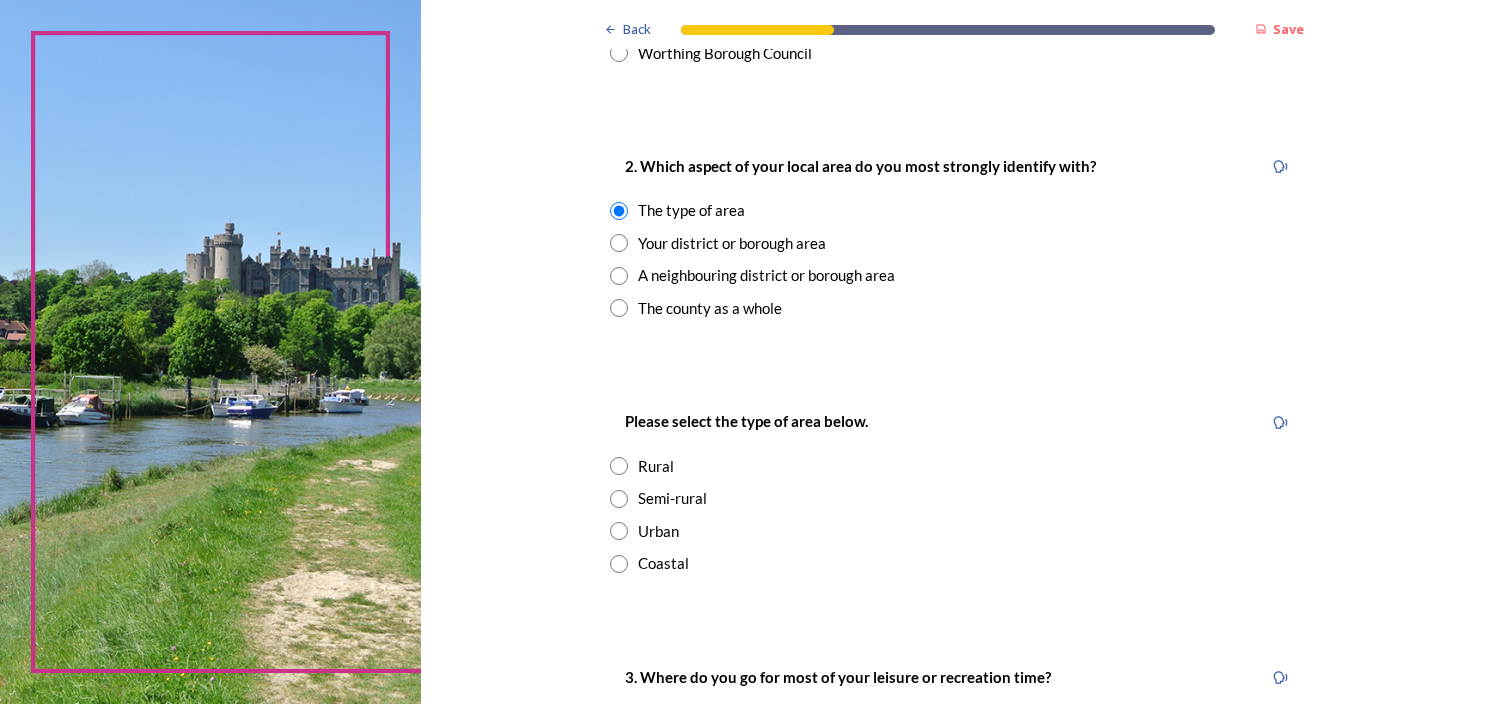 scroll, scrollTop: 769, scrollLeft: 0, axis: vertical 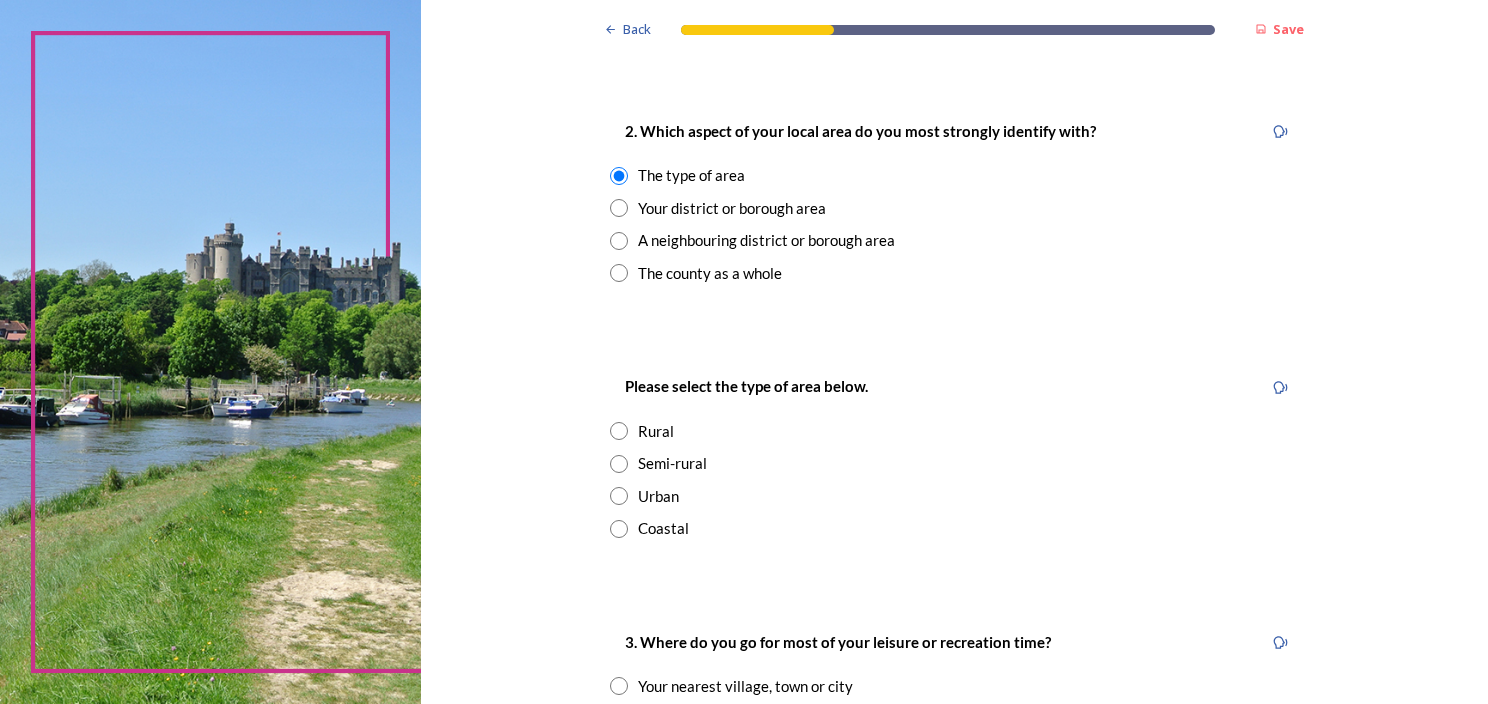 click at bounding box center [619, 208] 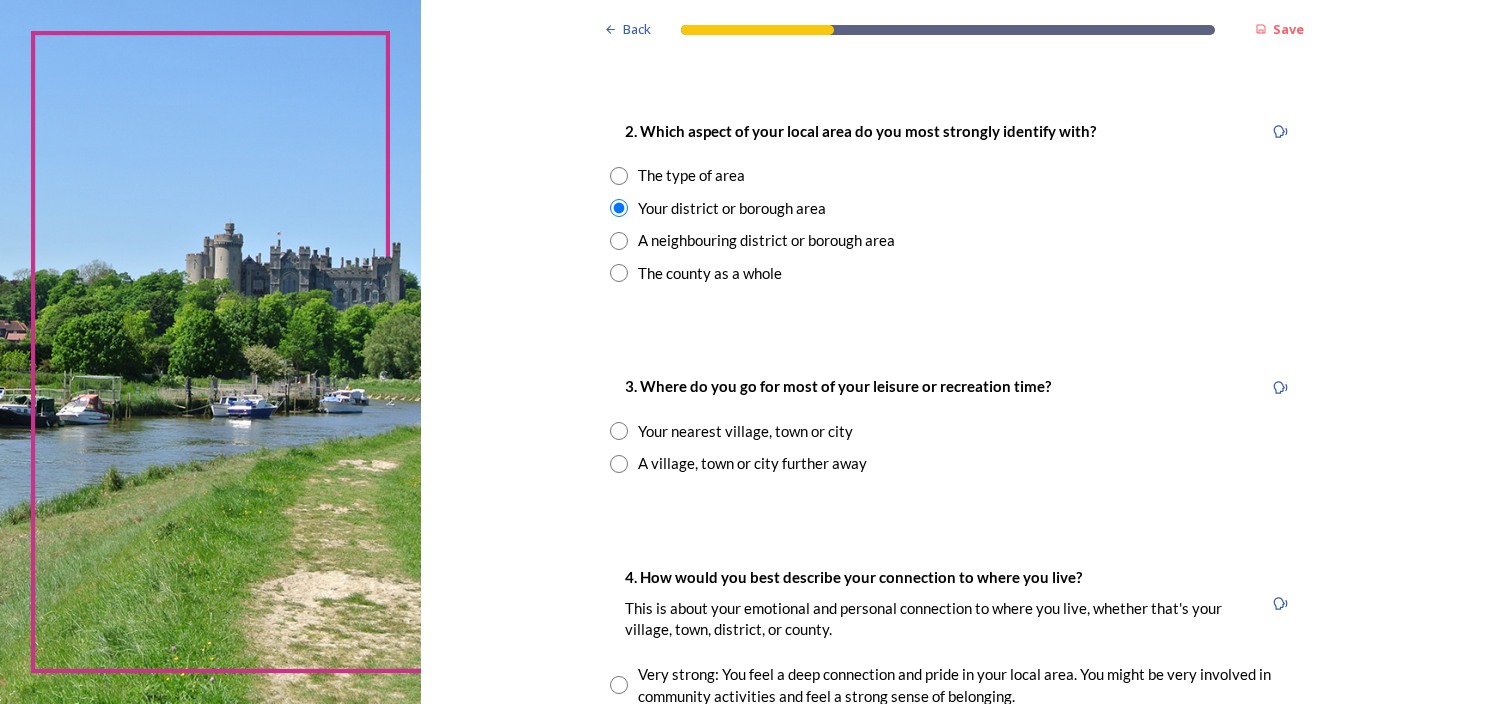 click at bounding box center [619, 241] 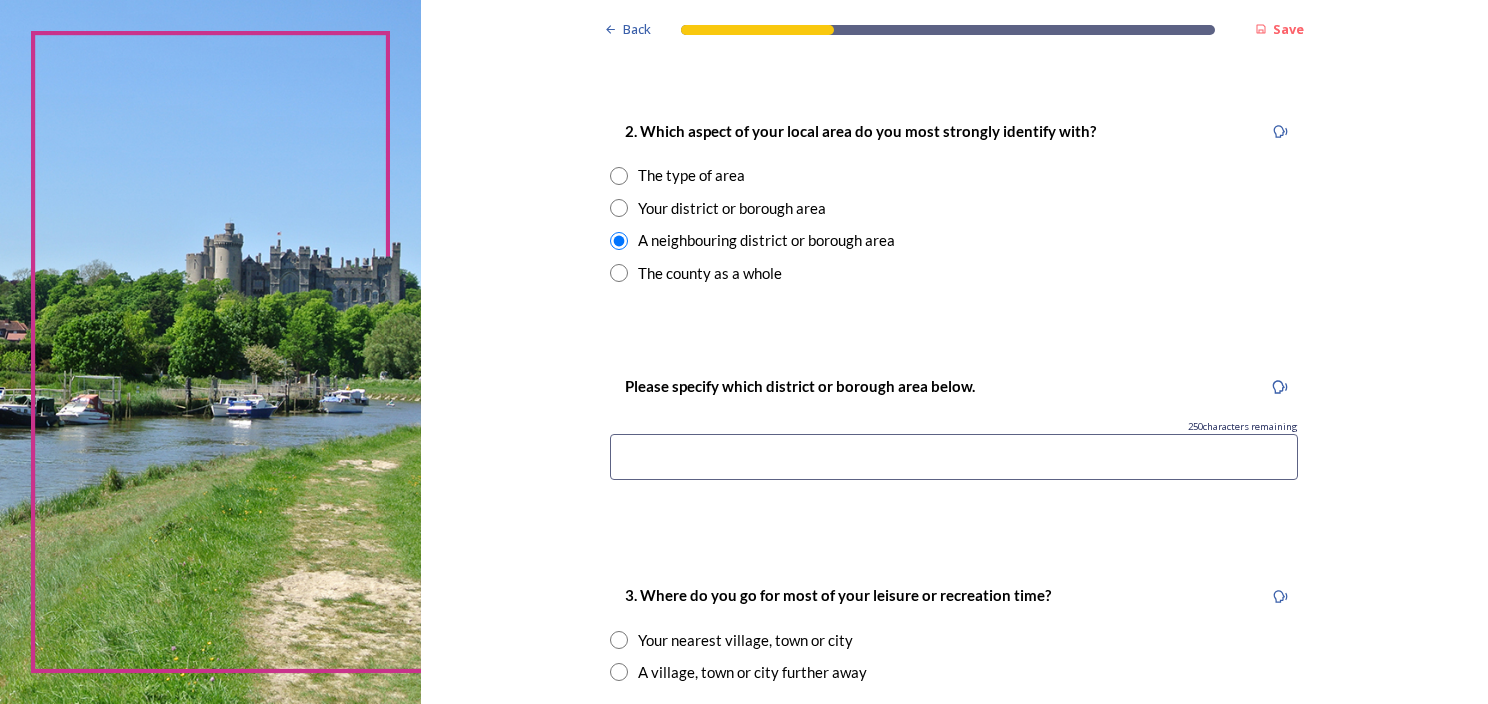 click at bounding box center [619, 273] 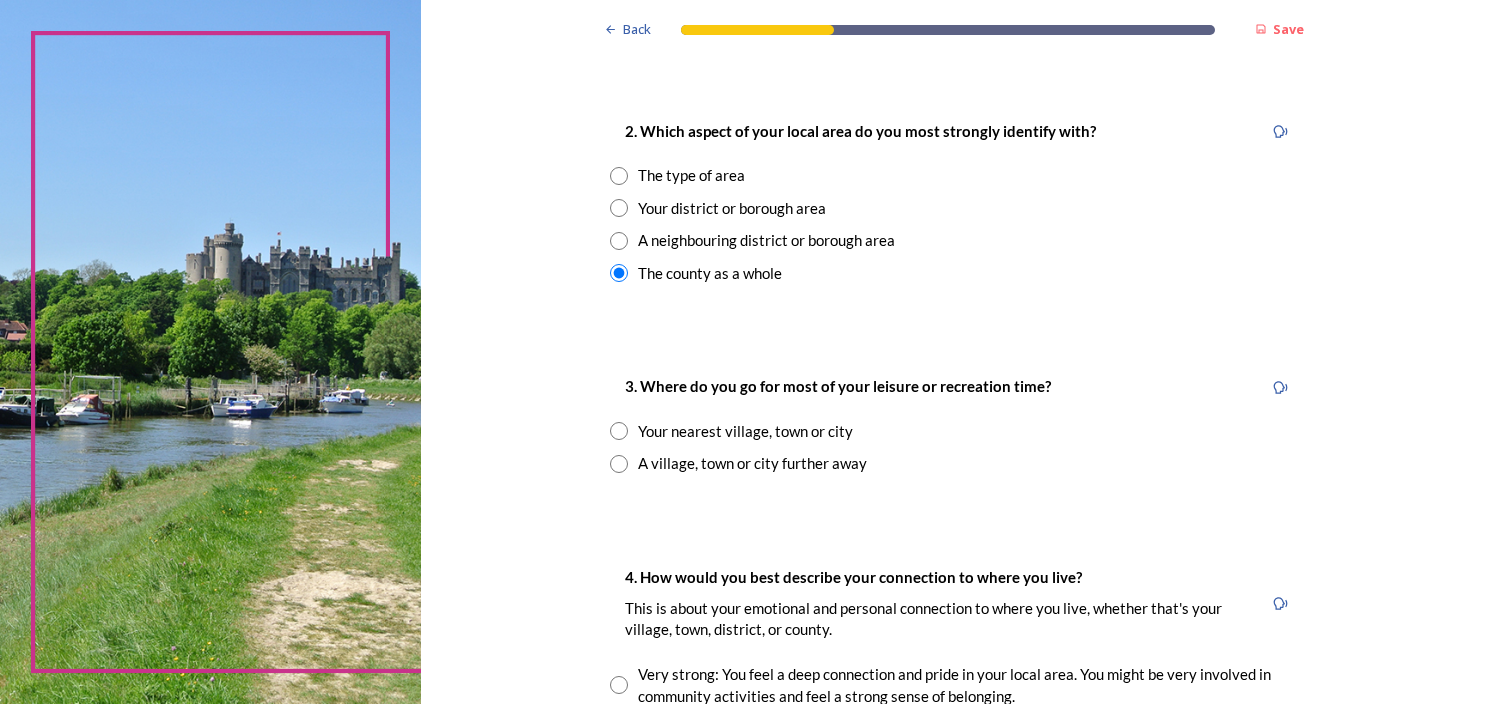 click at bounding box center (619, 176) 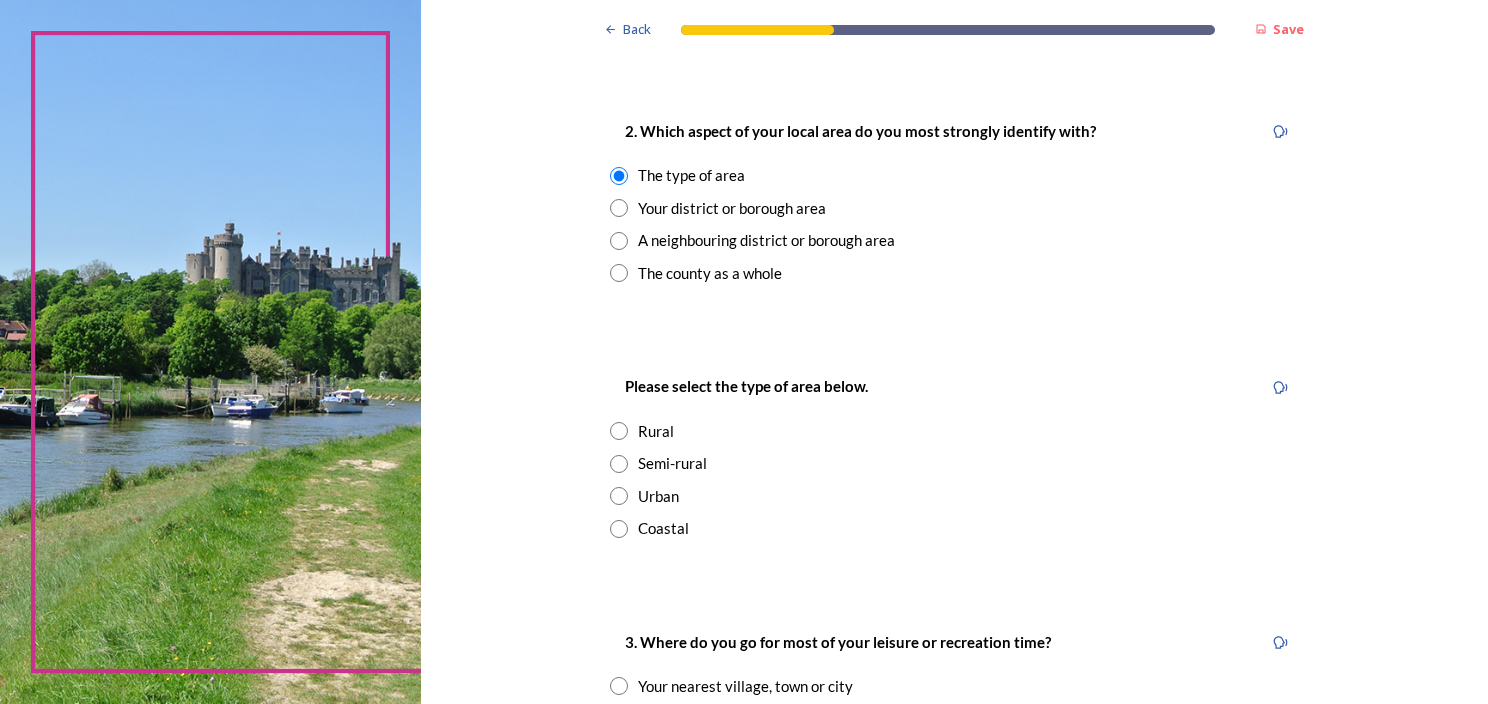 click on "Coastal" at bounding box center [954, 528] 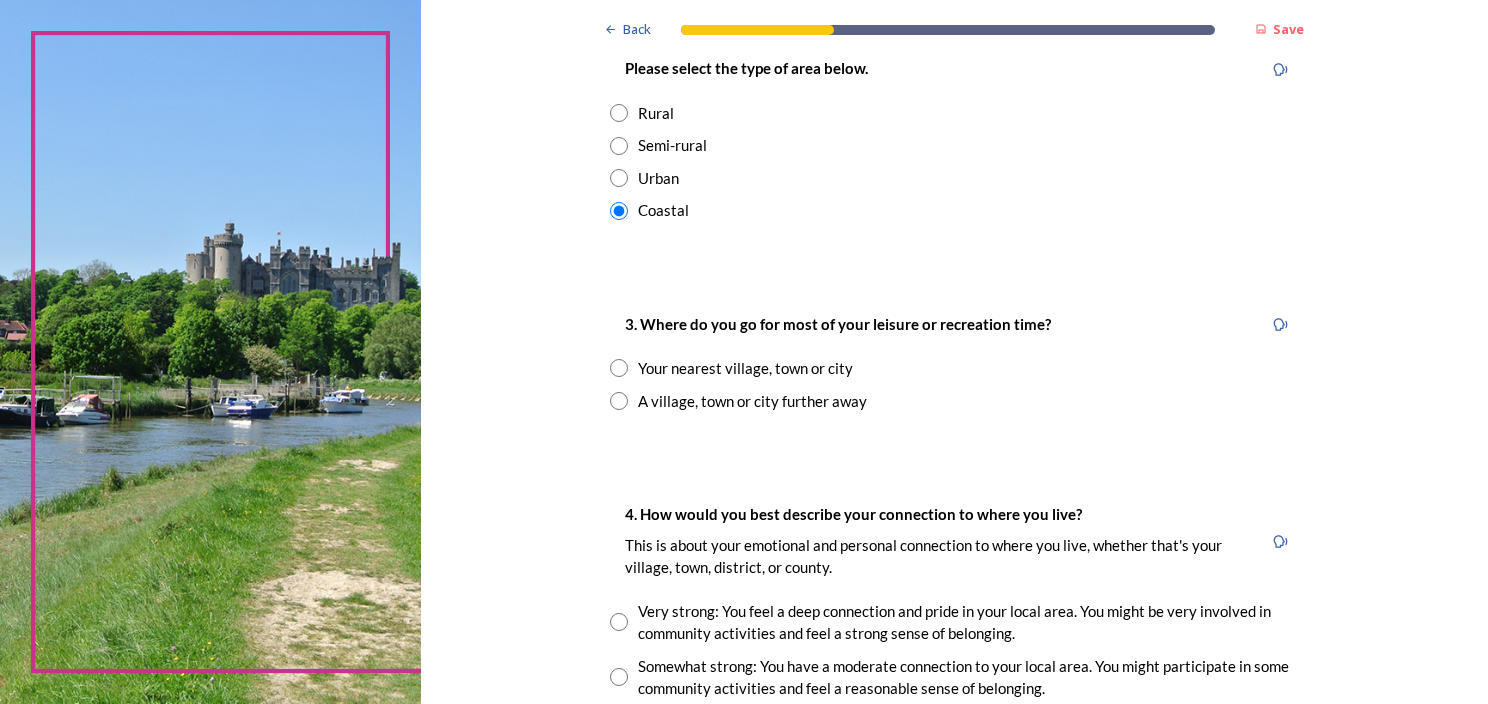 scroll, scrollTop: 1112, scrollLeft: 0, axis: vertical 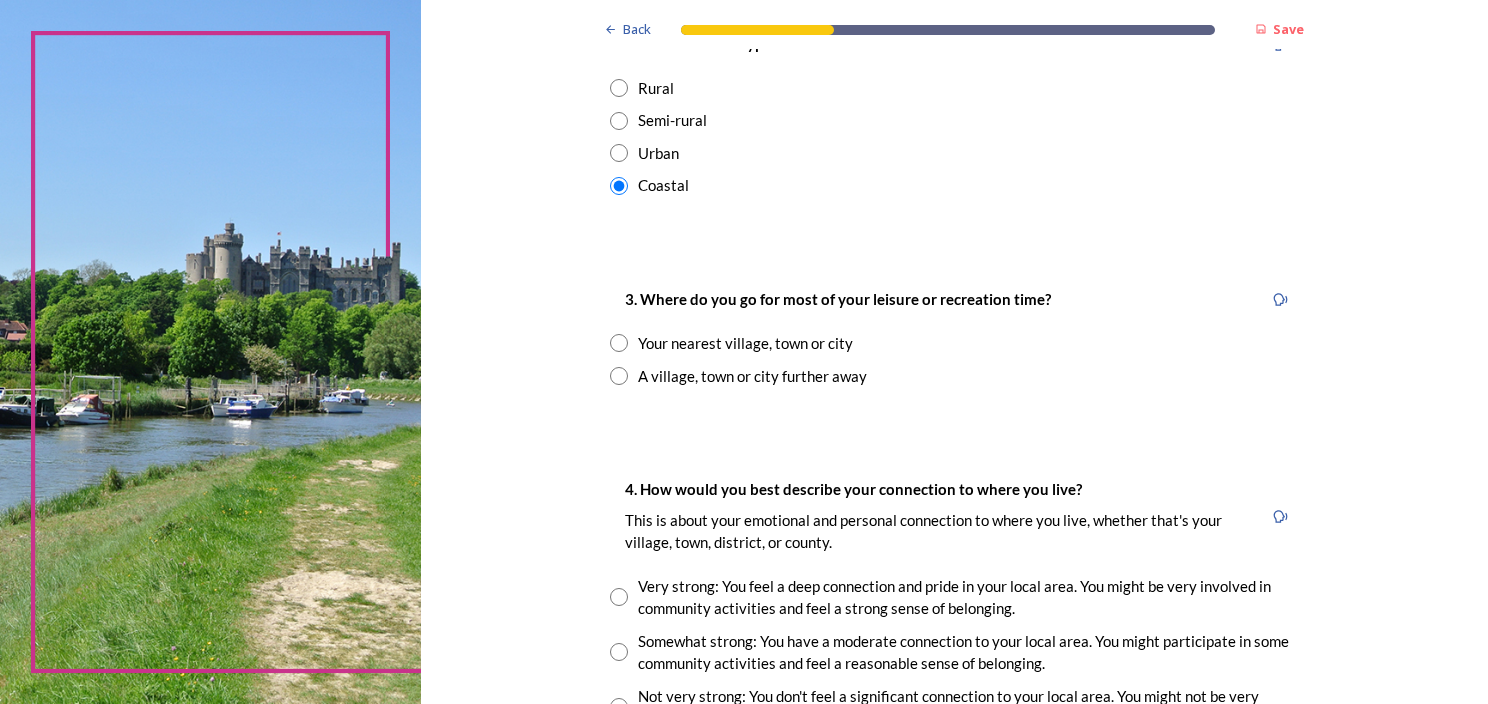 click at bounding box center (619, 343) 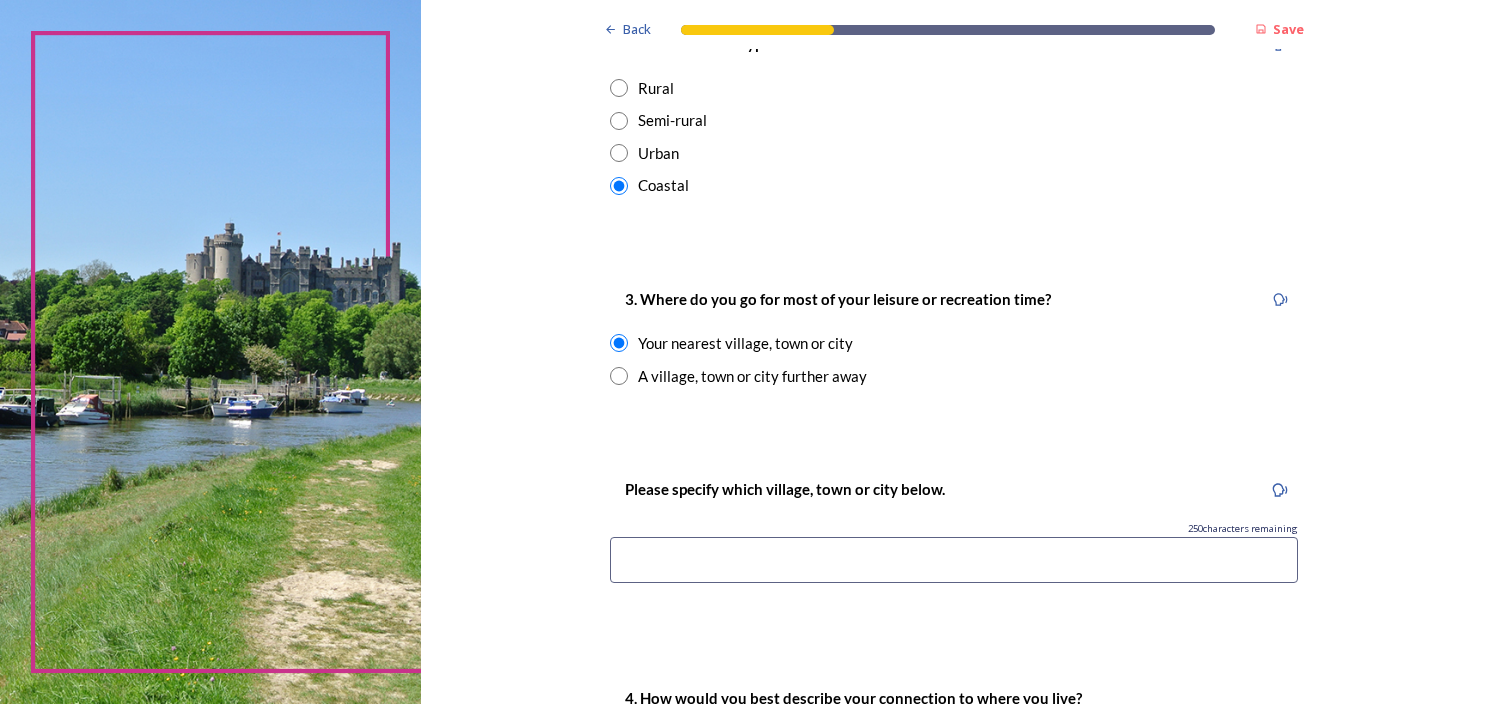 click at bounding box center (954, 560) 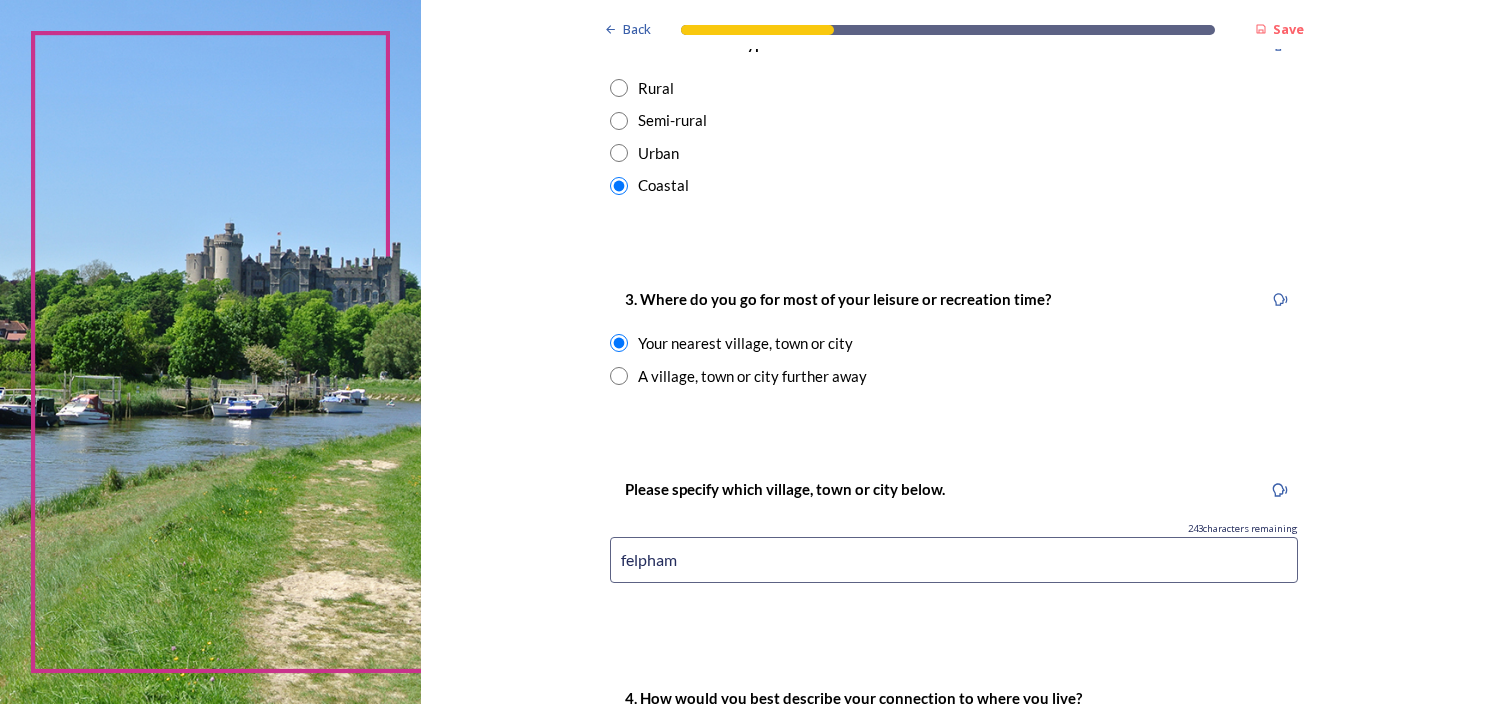 type on "felpham" 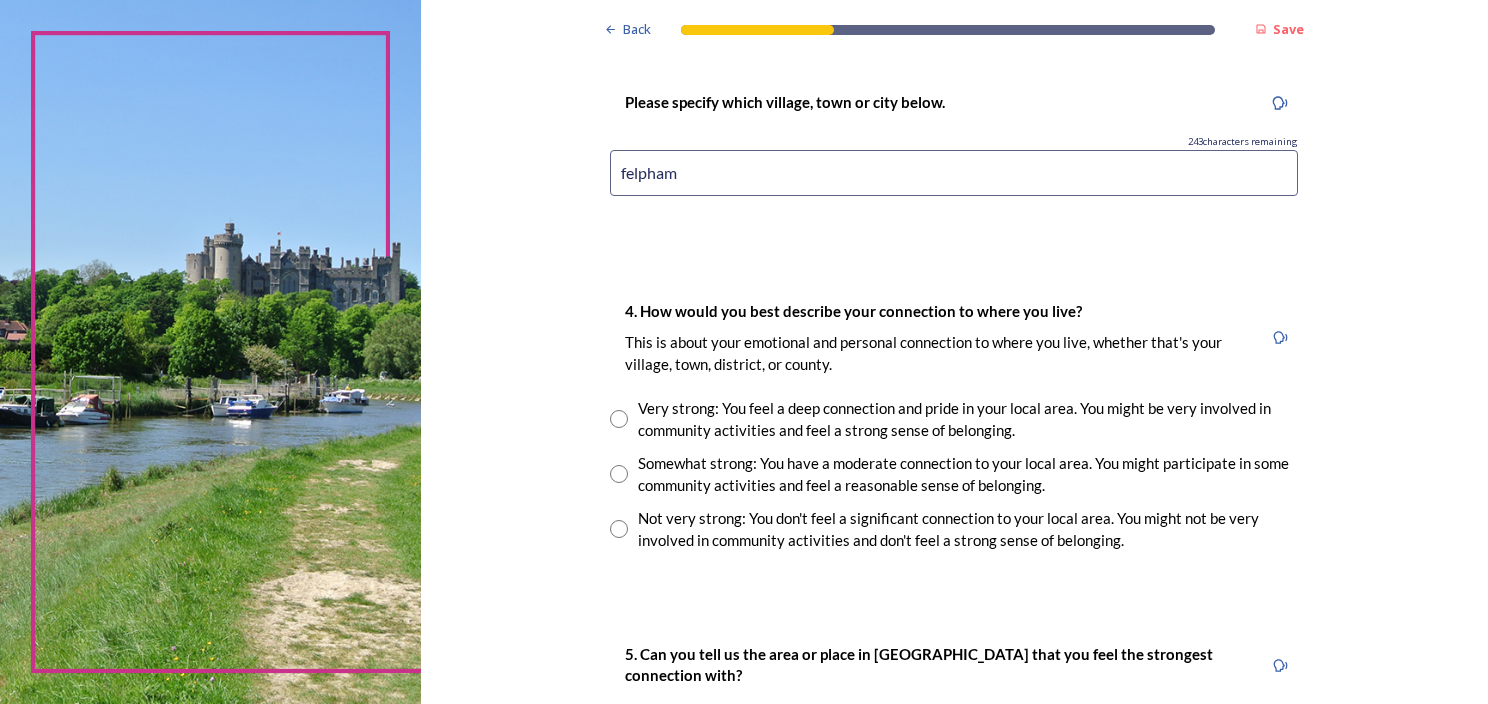 scroll, scrollTop: 1659, scrollLeft: 0, axis: vertical 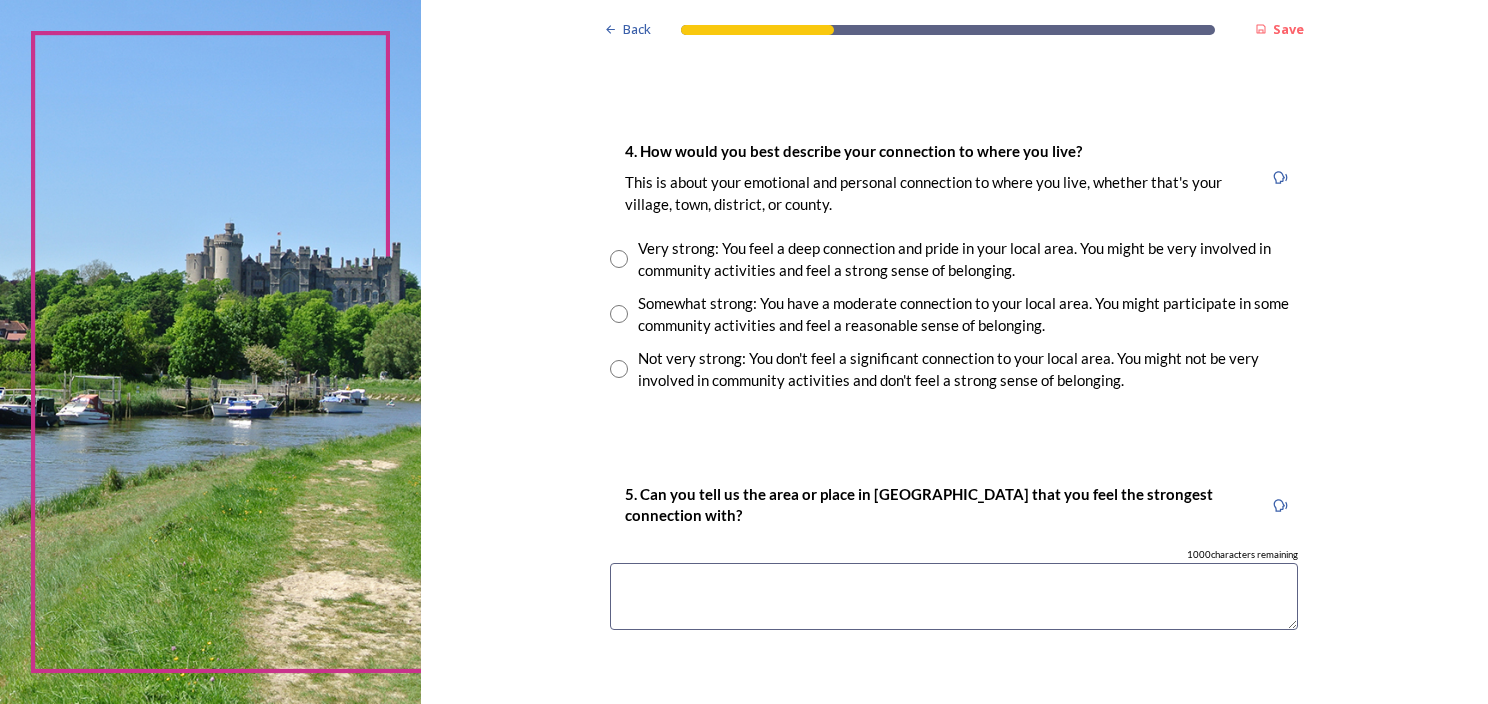 click at bounding box center (619, 314) 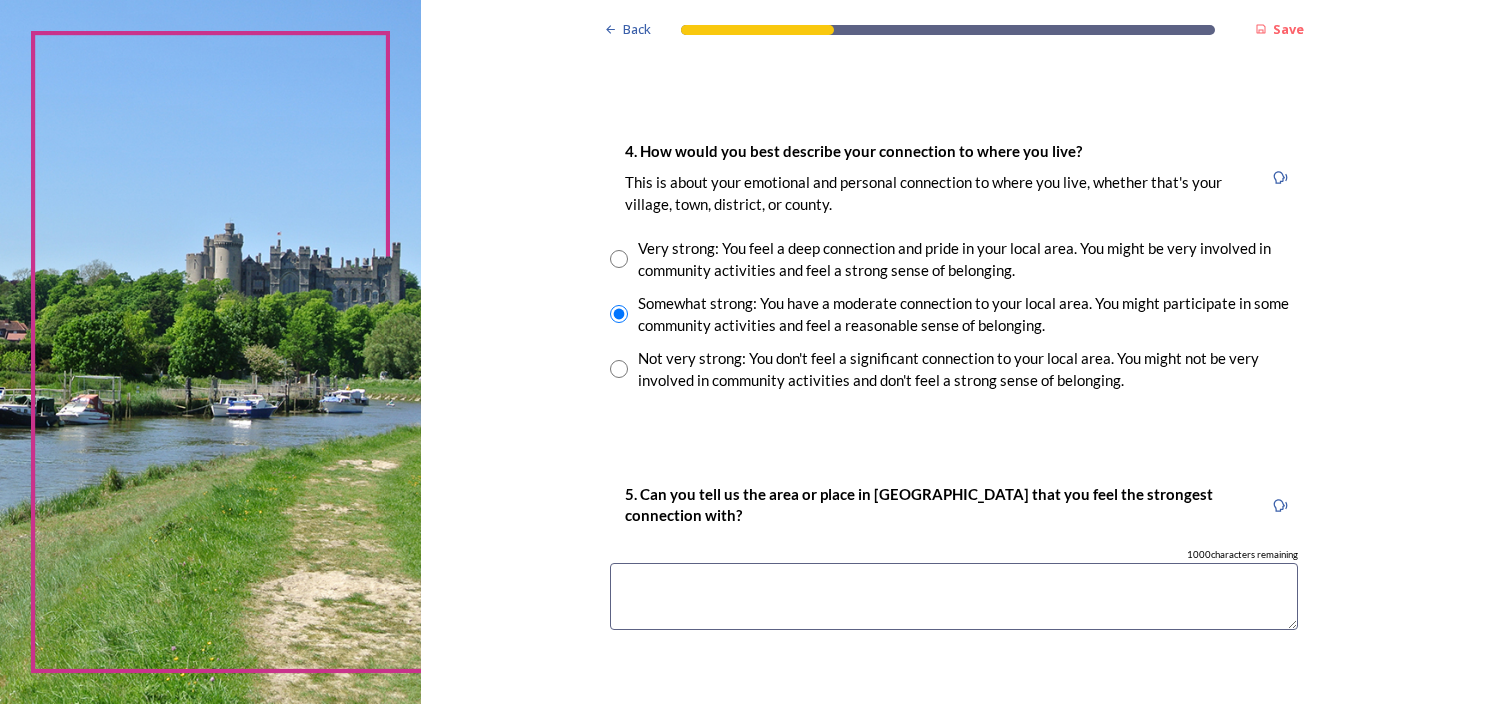 click at bounding box center [954, 596] 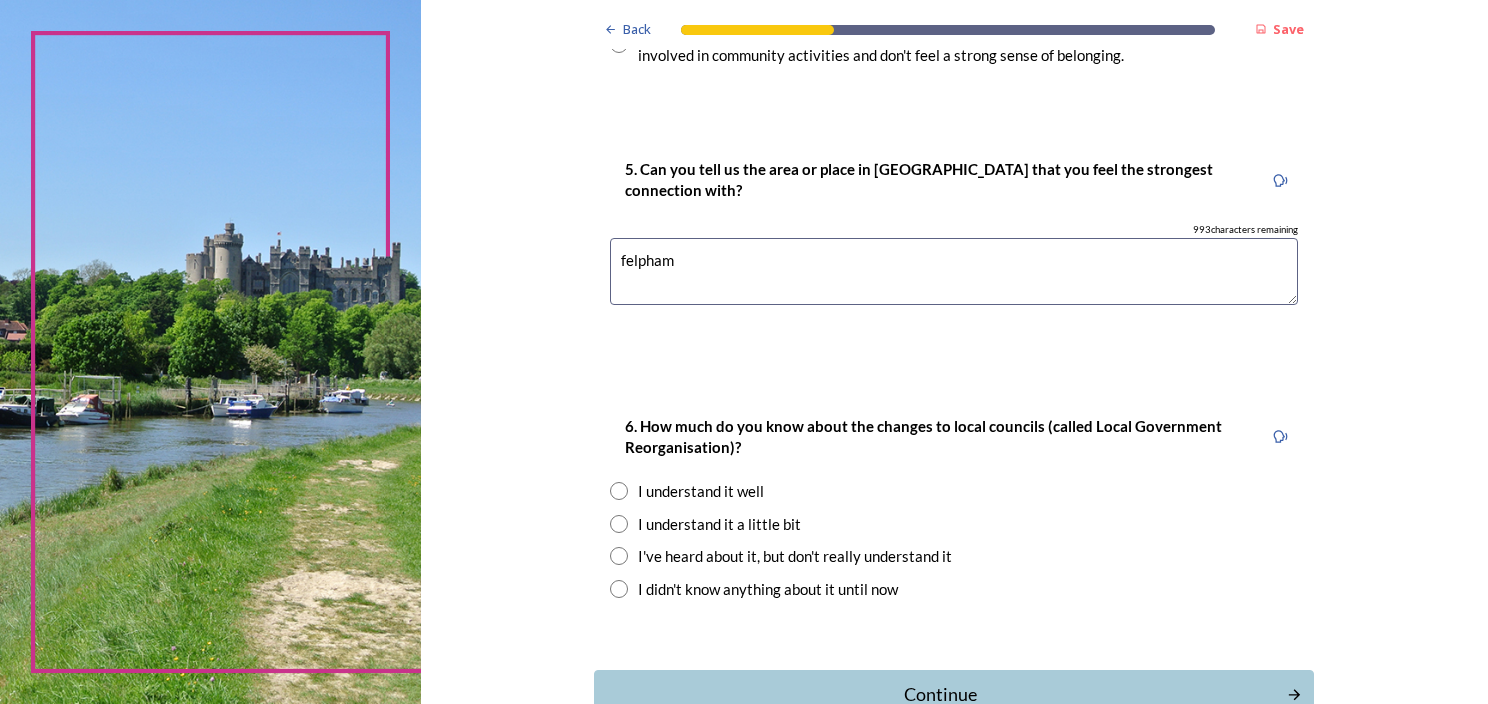 scroll, scrollTop: 2004, scrollLeft: 0, axis: vertical 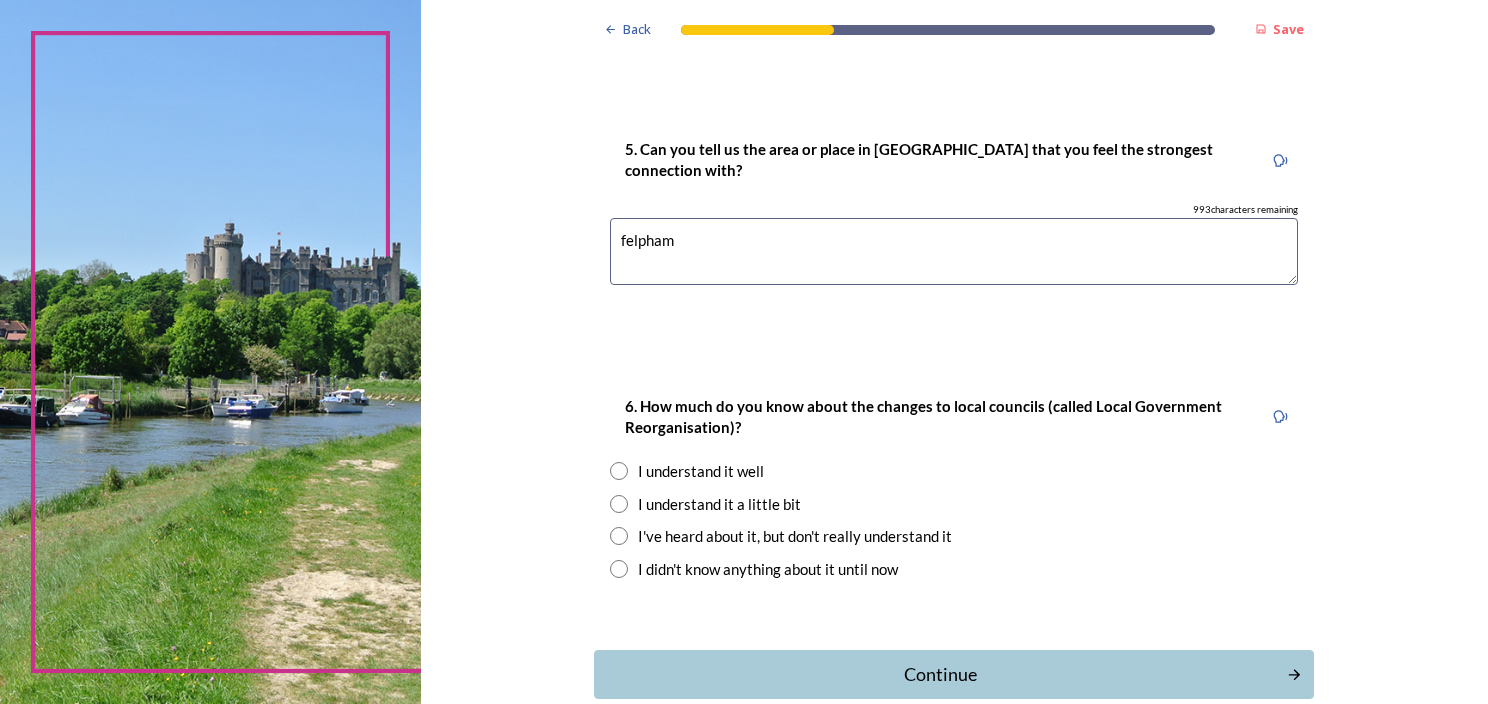 type on "felpham" 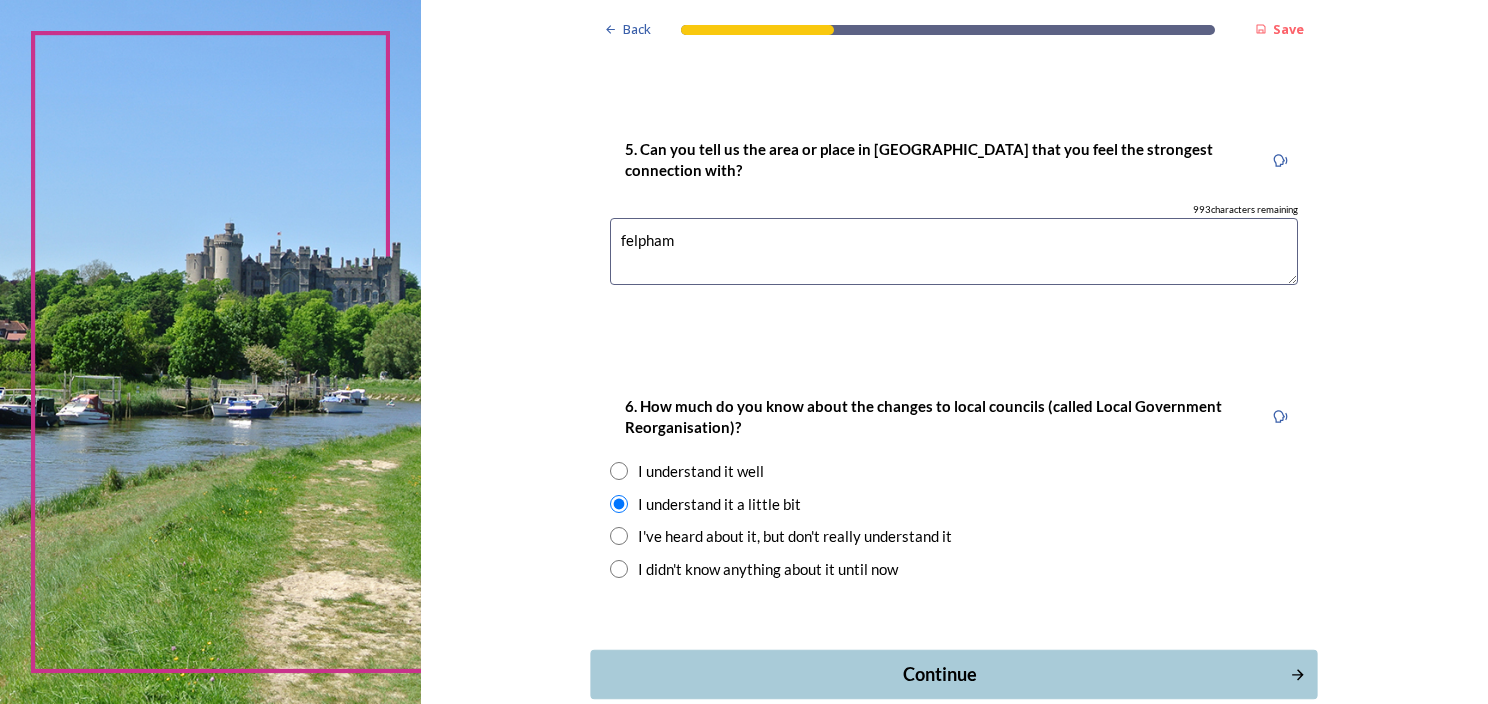 click on "Continue" at bounding box center [940, 674] 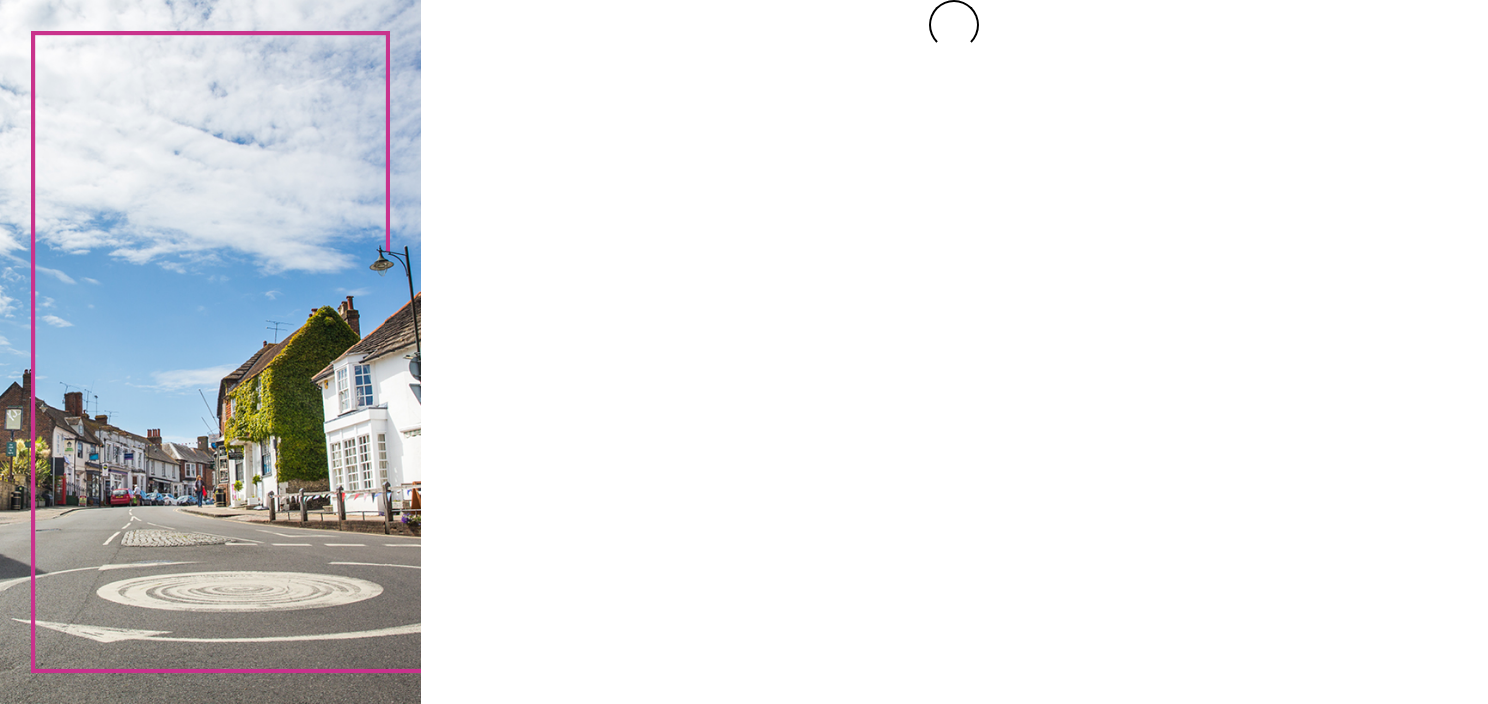scroll, scrollTop: 0, scrollLeft: 0, axis: both 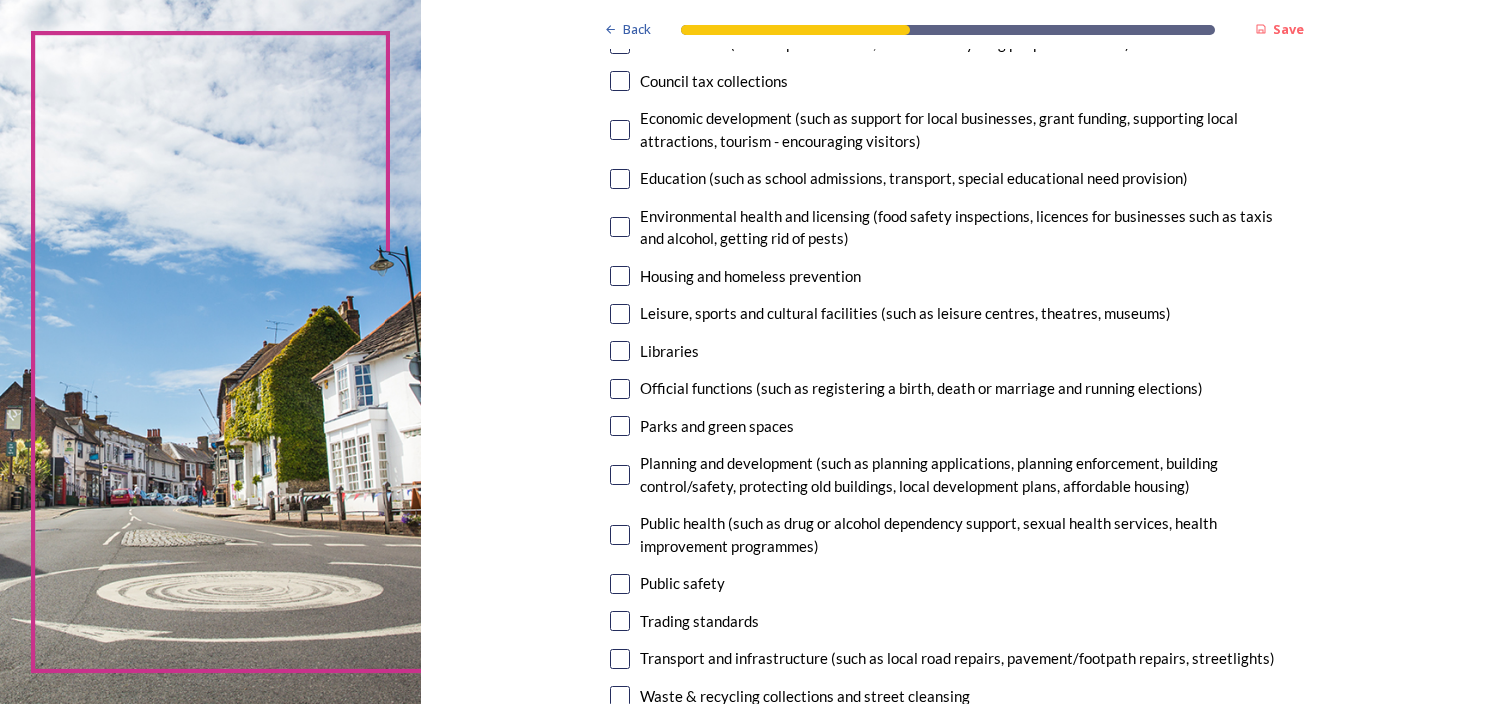 click at bounding box center (620, 314) 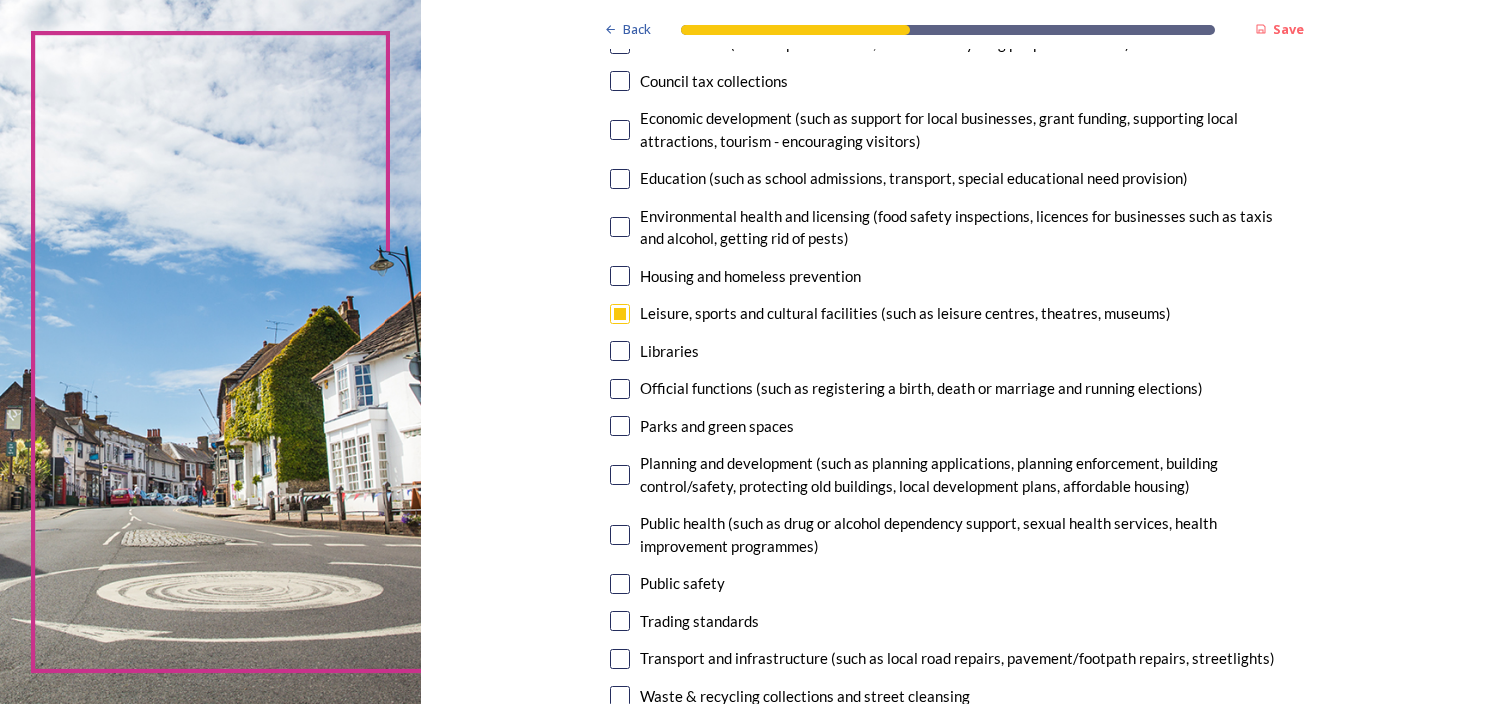 click at bounding box center [620, 426] 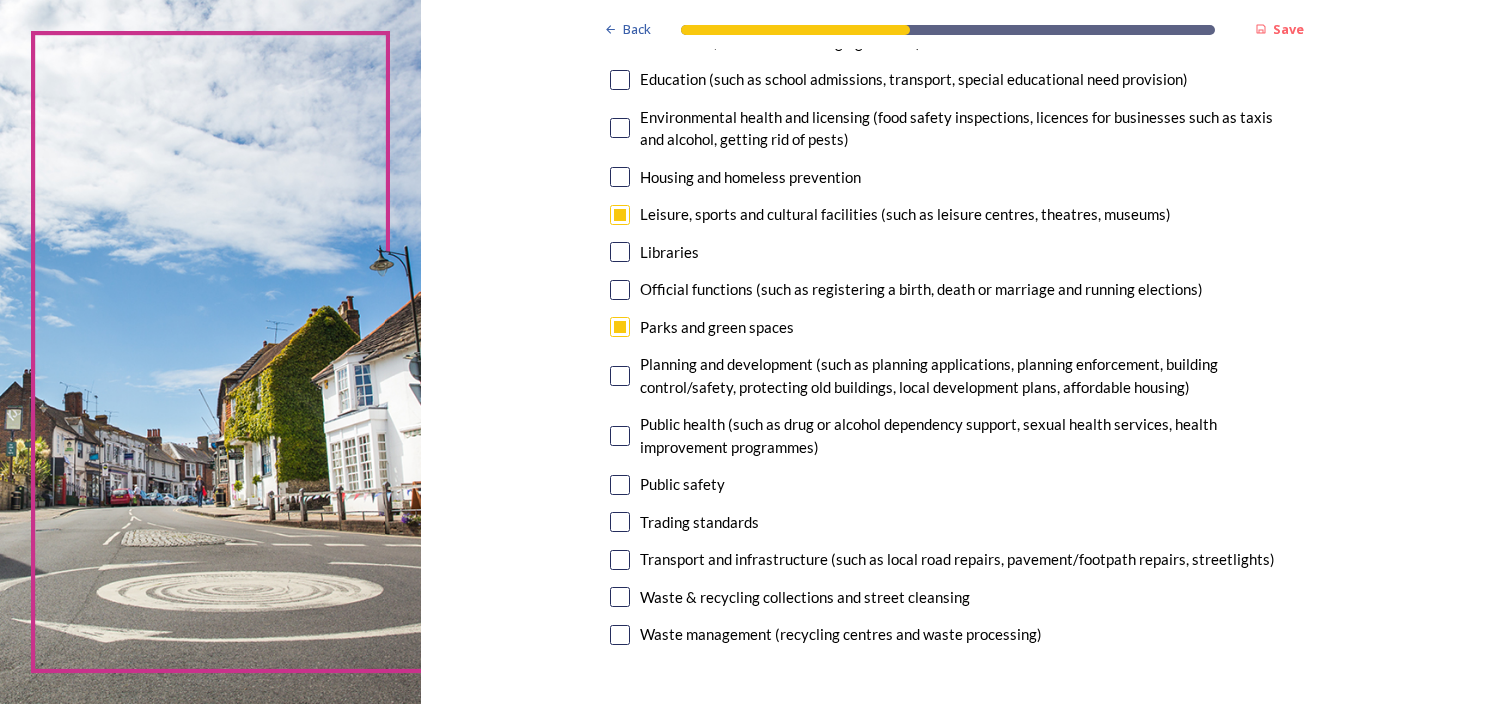 scroll, scrollTop: 452, scrollLeft: 0, axis: vertical 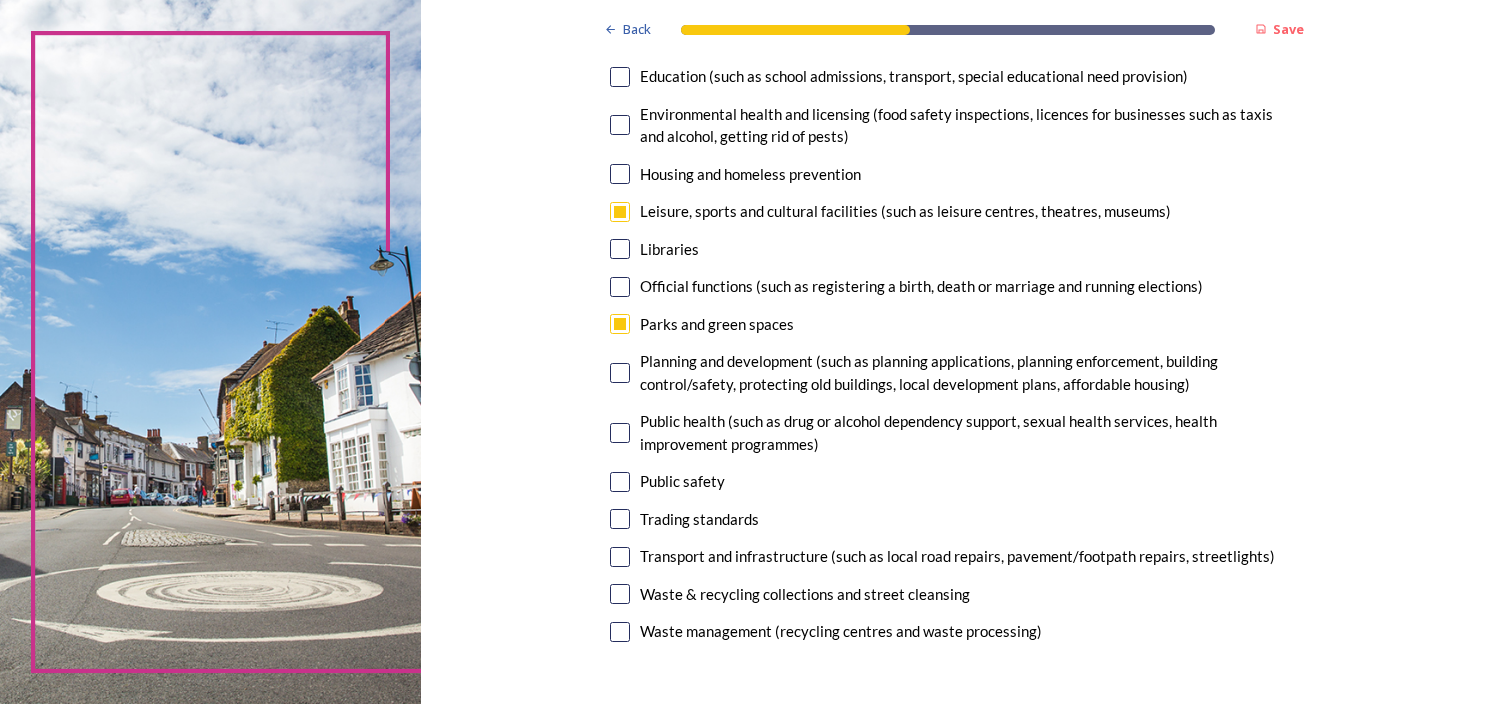 click at bounding box center [620, 594] 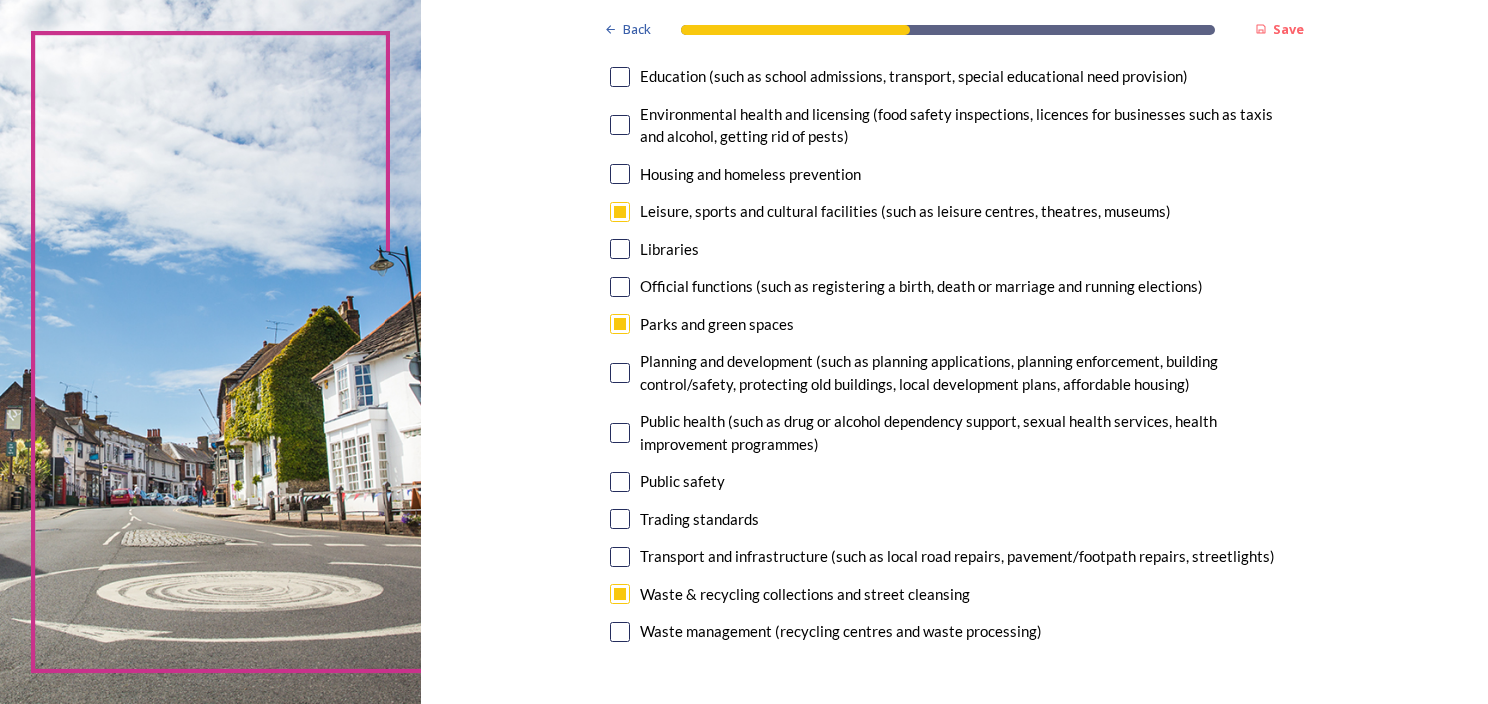 click at bounding box center (620, 557) 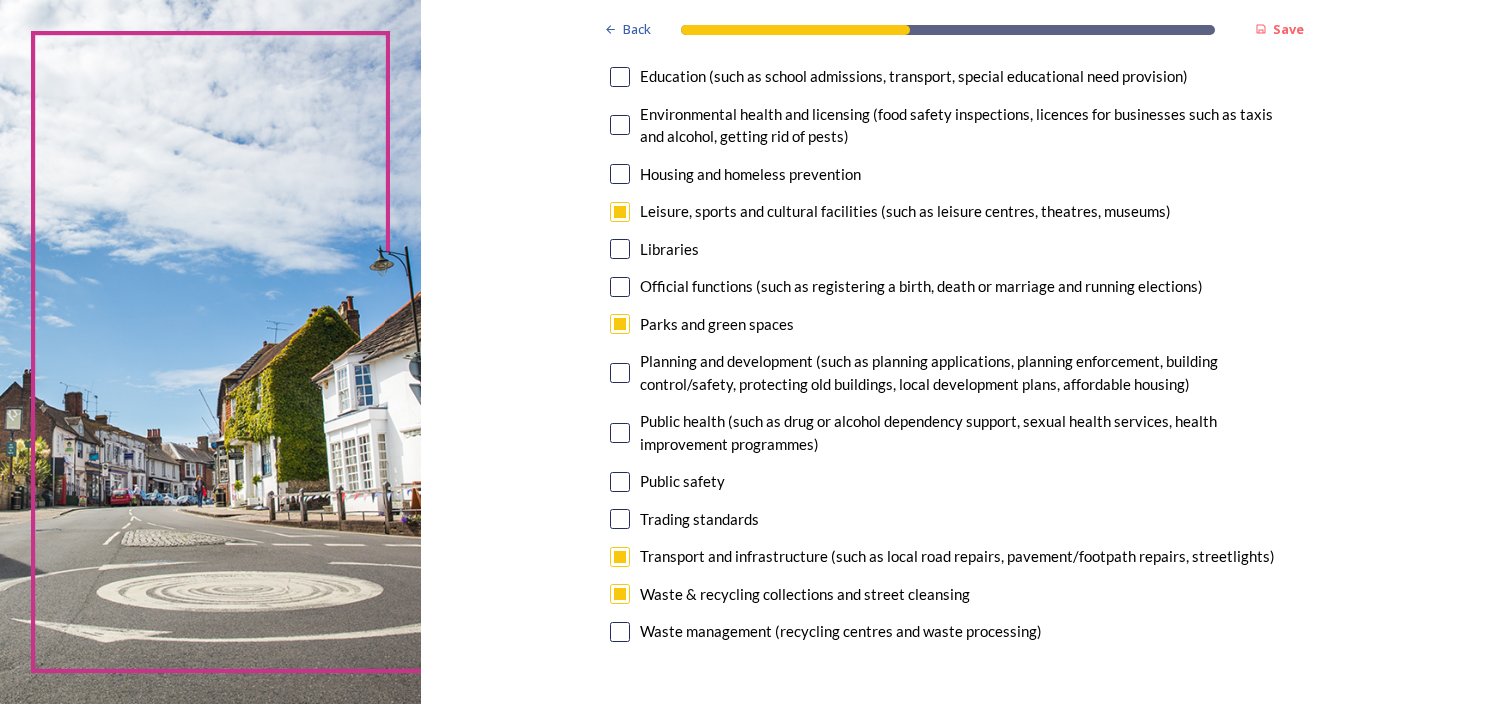 click at bounding box center [620, 125] 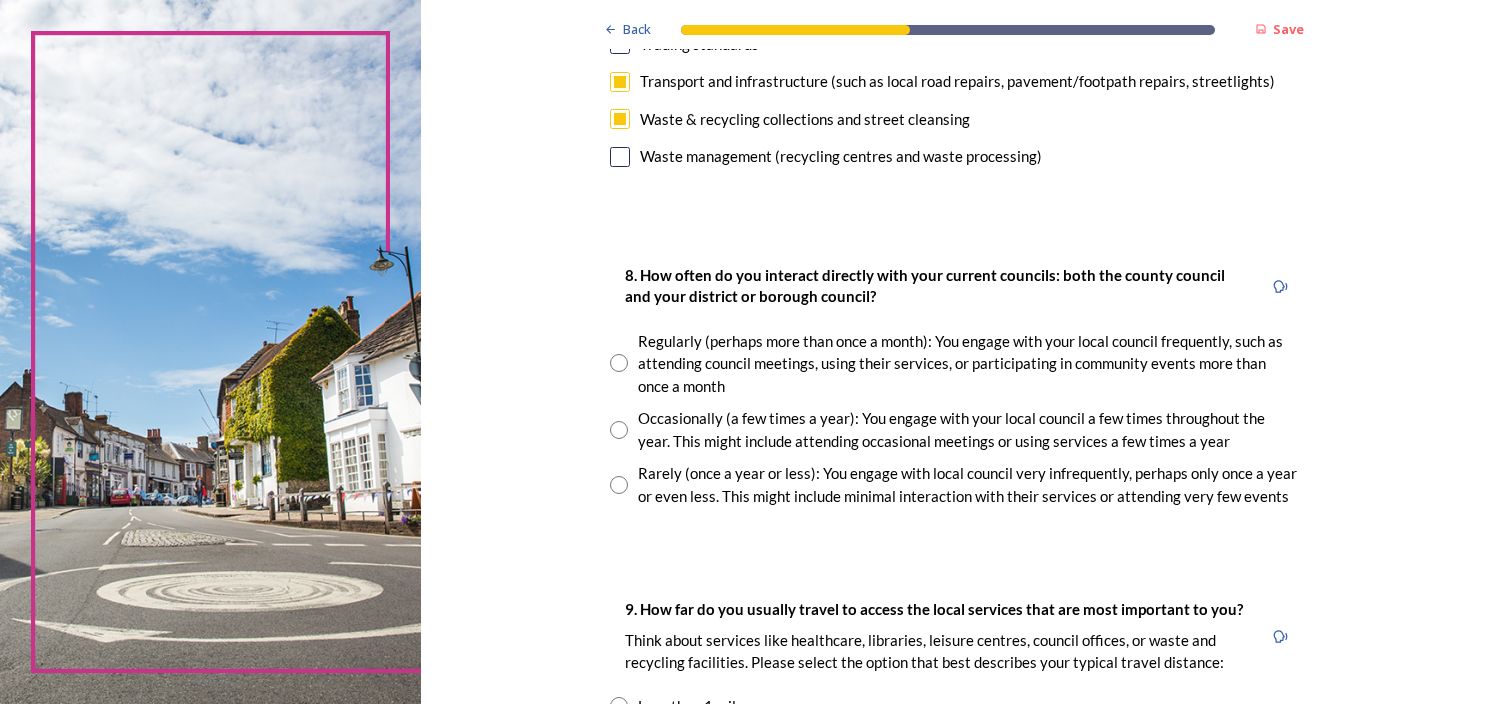 scroll, scrollTop: 937, scrollLeft: 0, axis: vertical 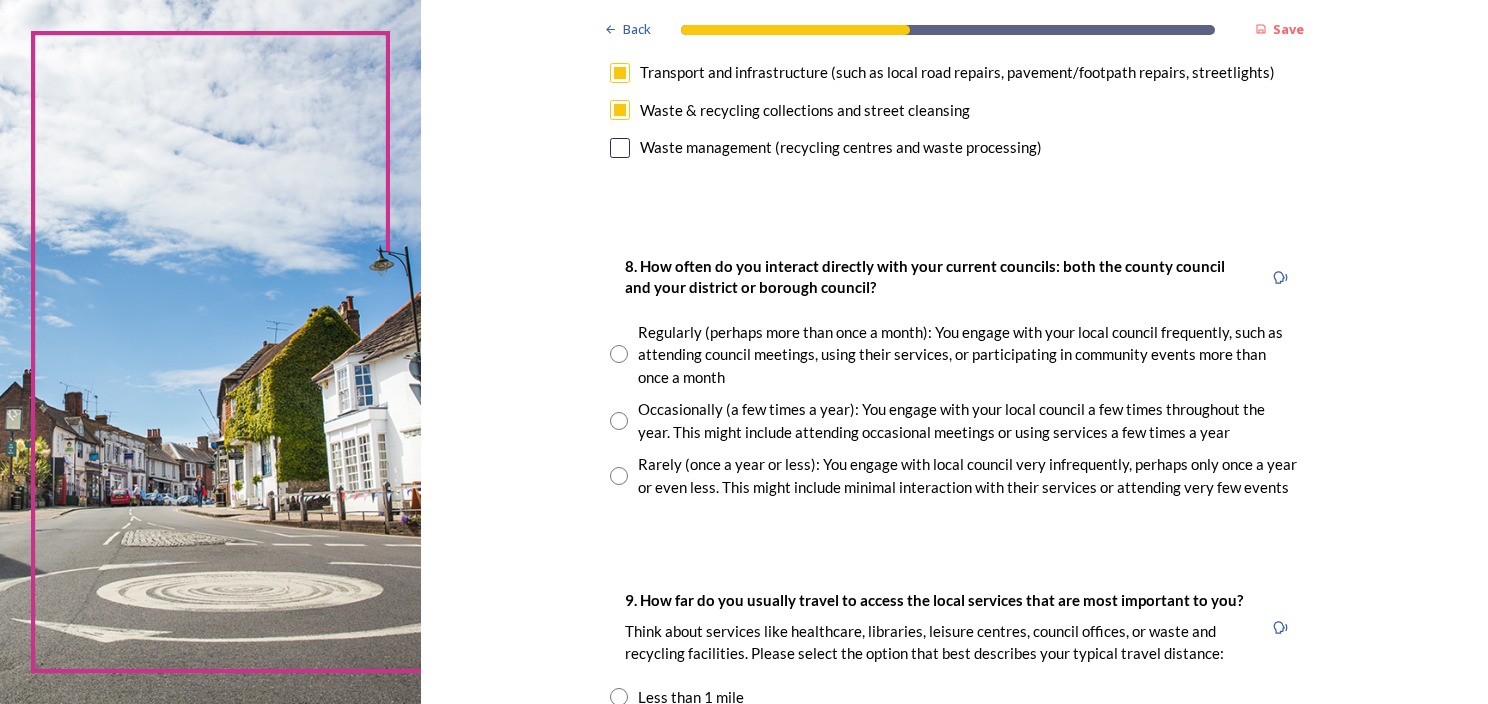 click at bounding box center (619, 476) 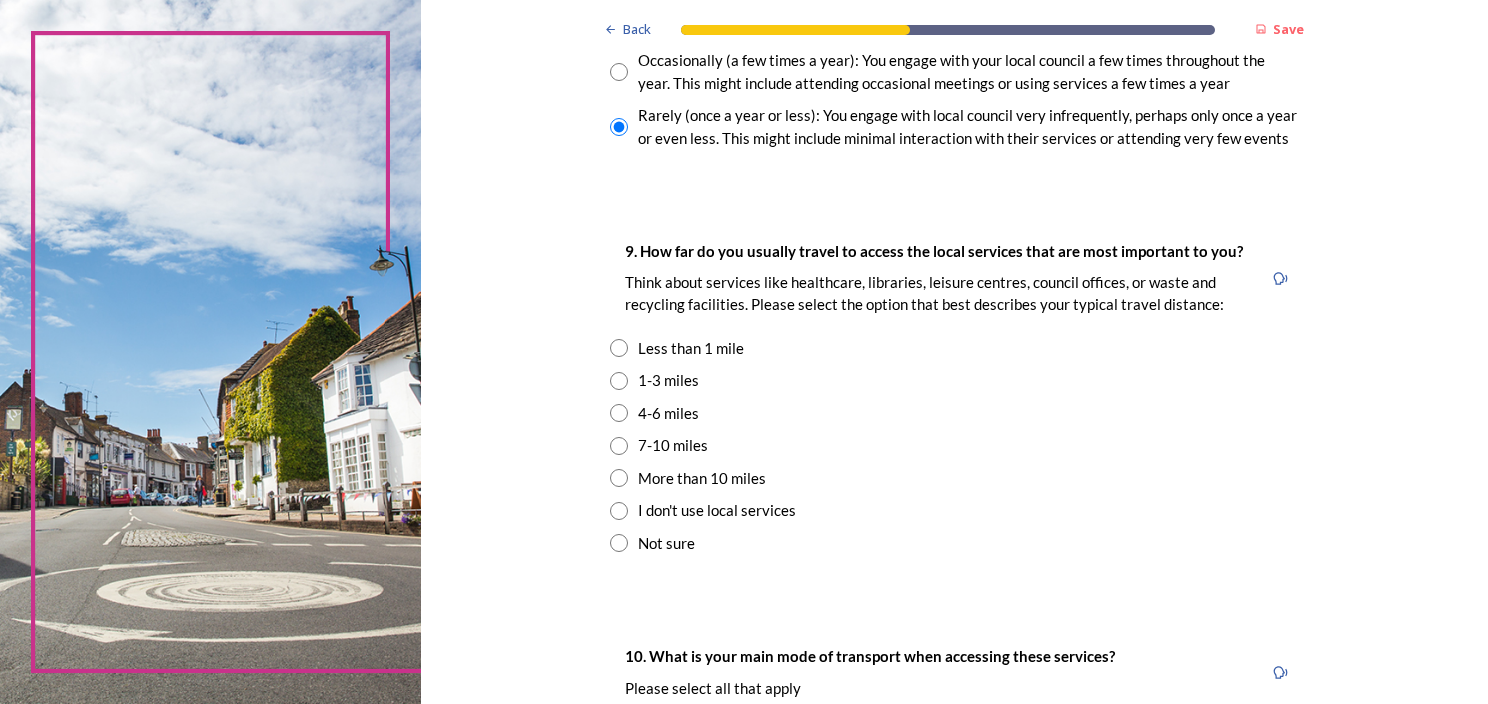 scroll, scrollTop: 1316, scrollLeft: 0, axis: vertical 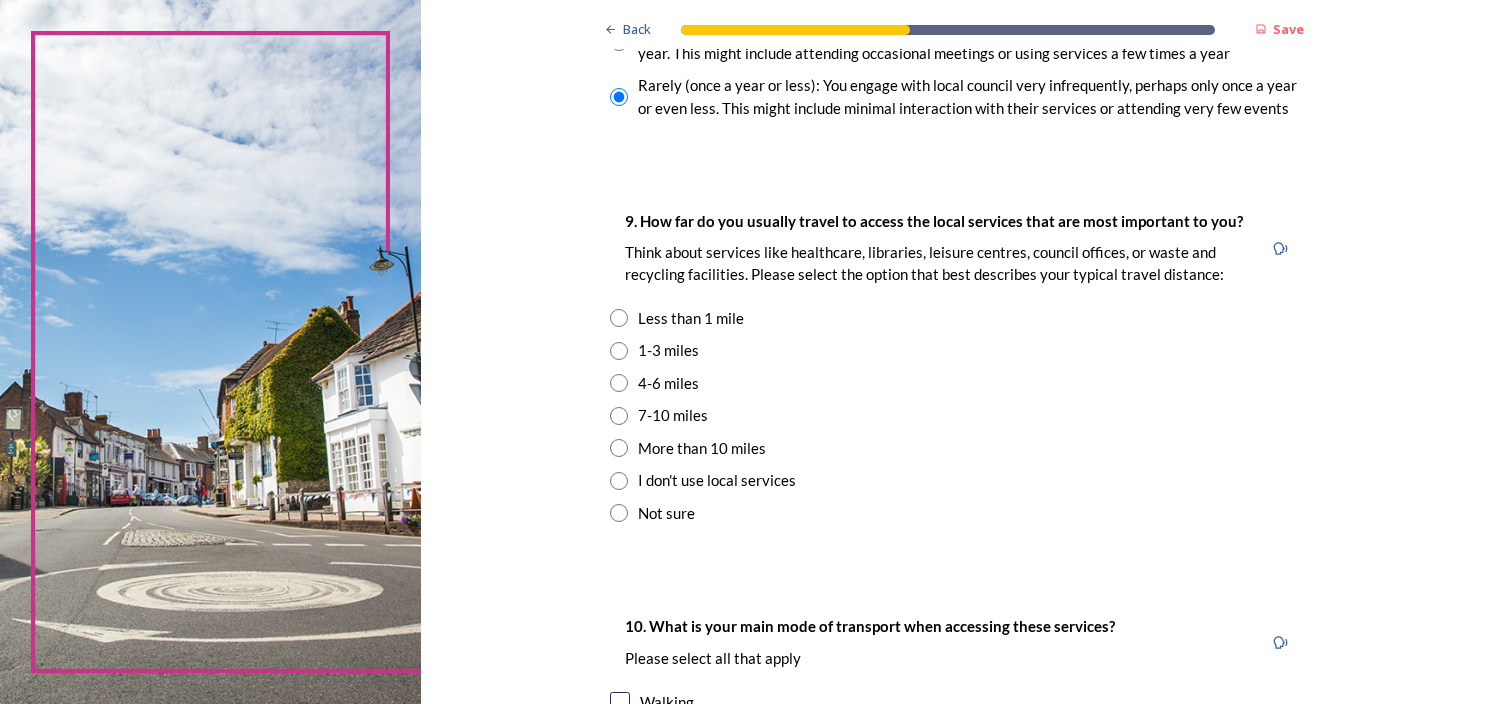 click at bounding box center [619, 383] 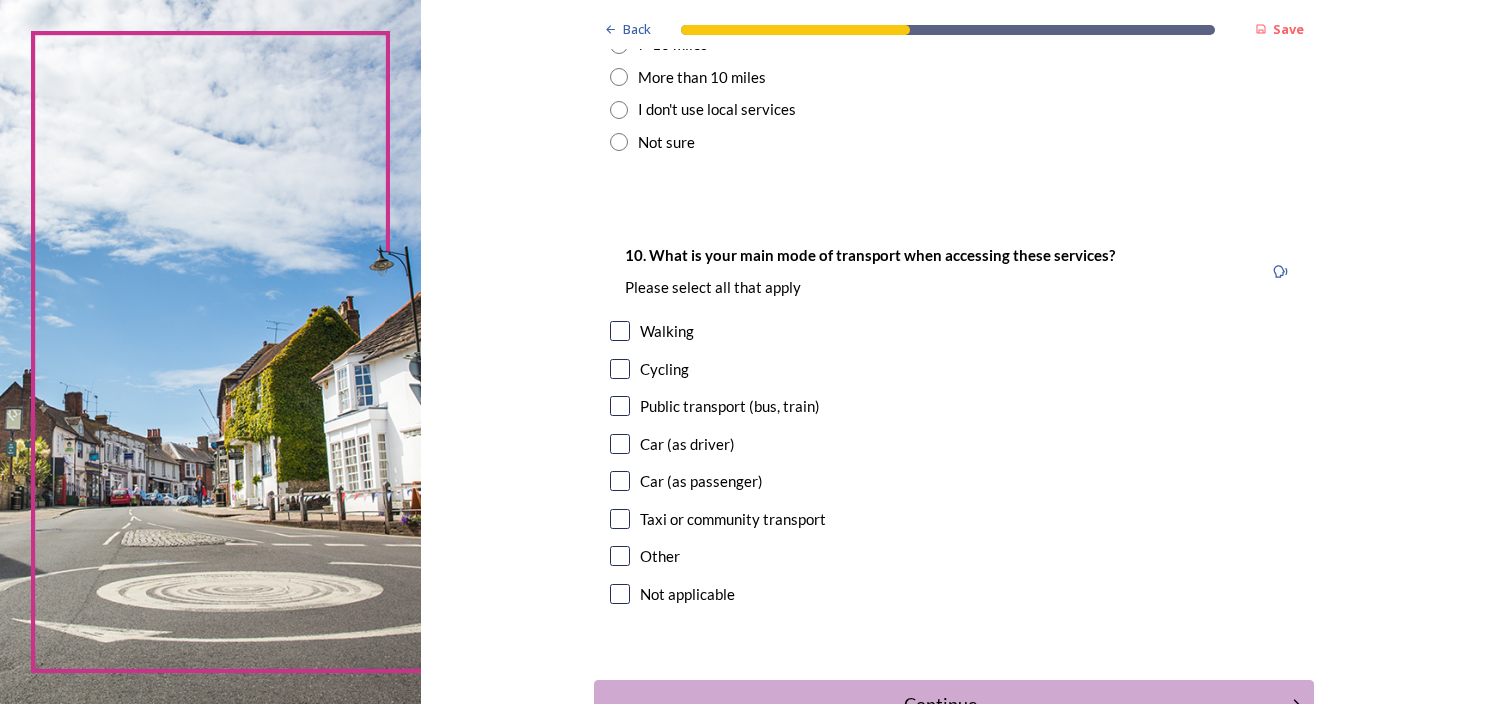 scroll, scrollTop: 1690, scrollLeft: 0, axis: vertical 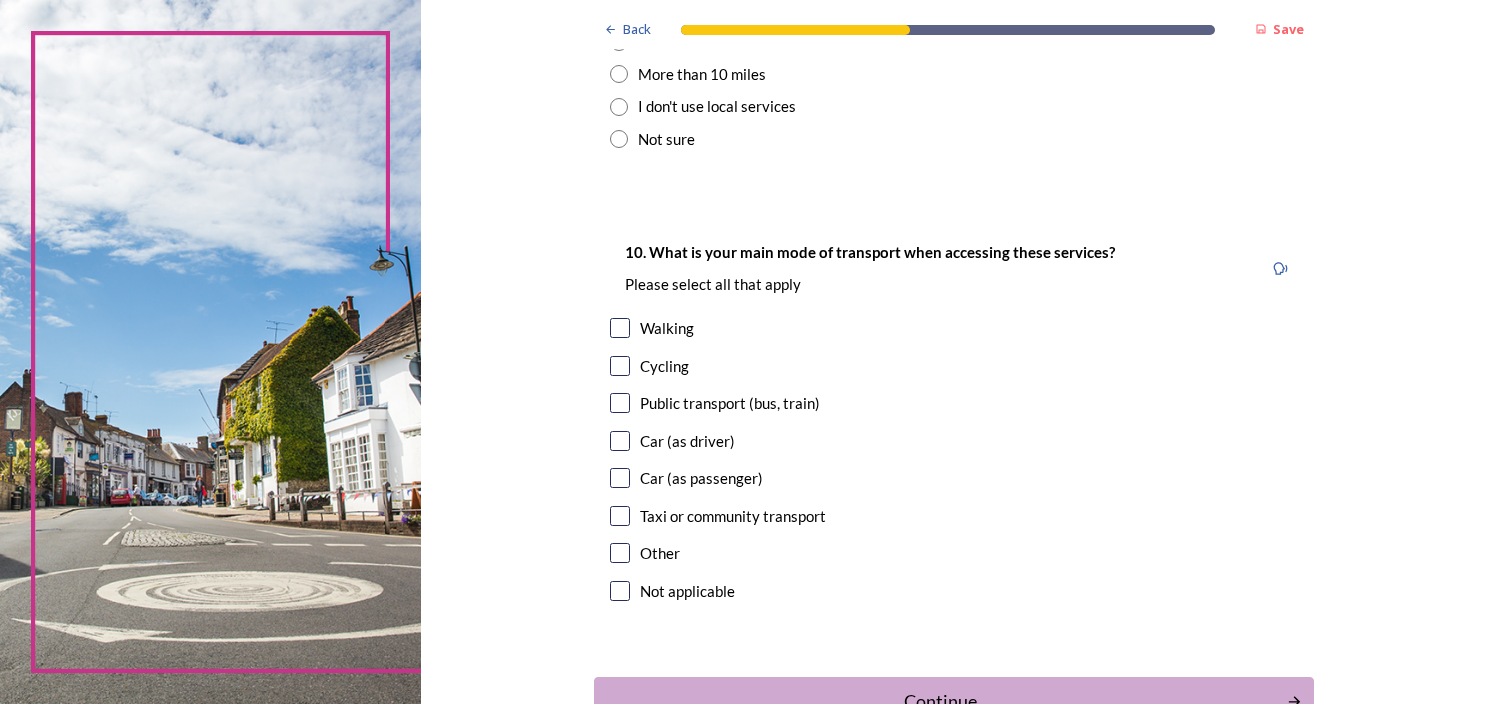 click at bounding box center [620, 441] 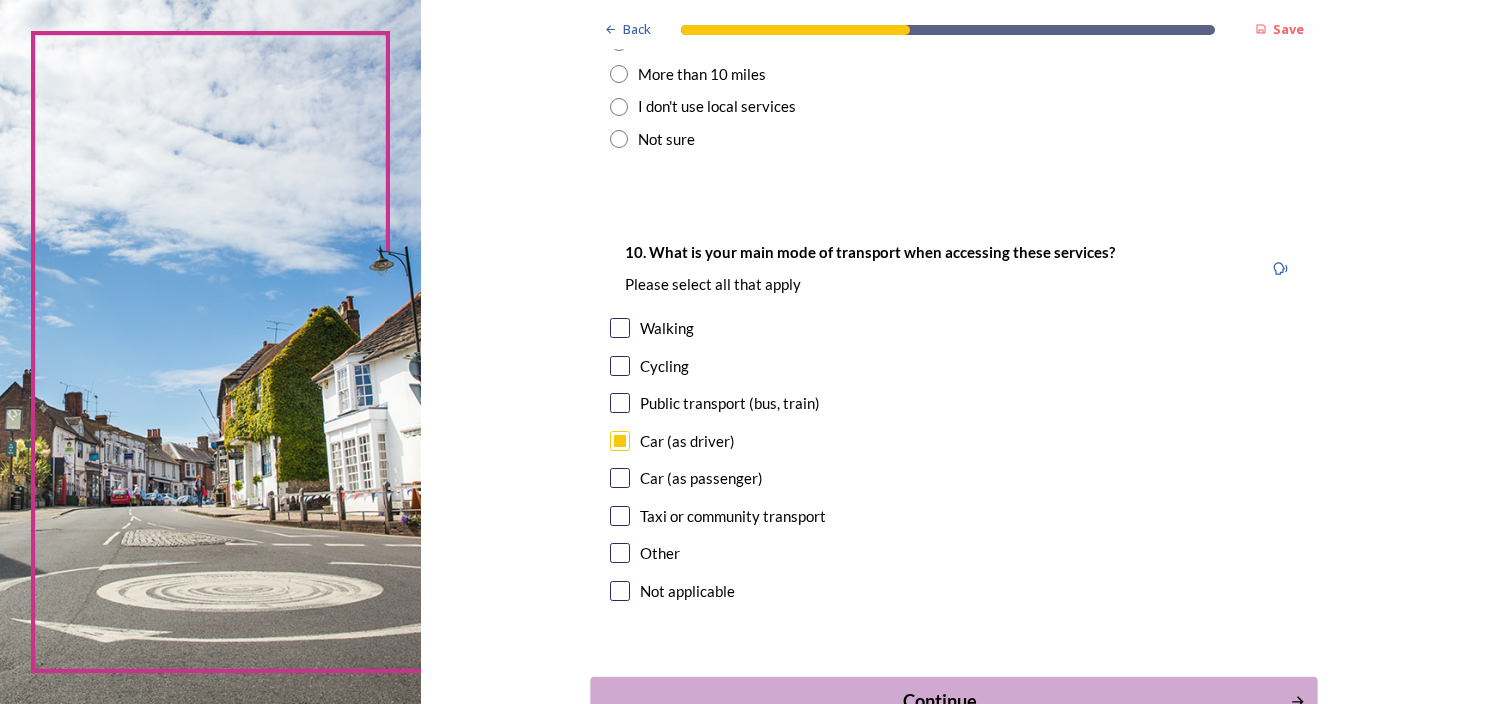 click on "Continue" at bounding box center [954, 701] 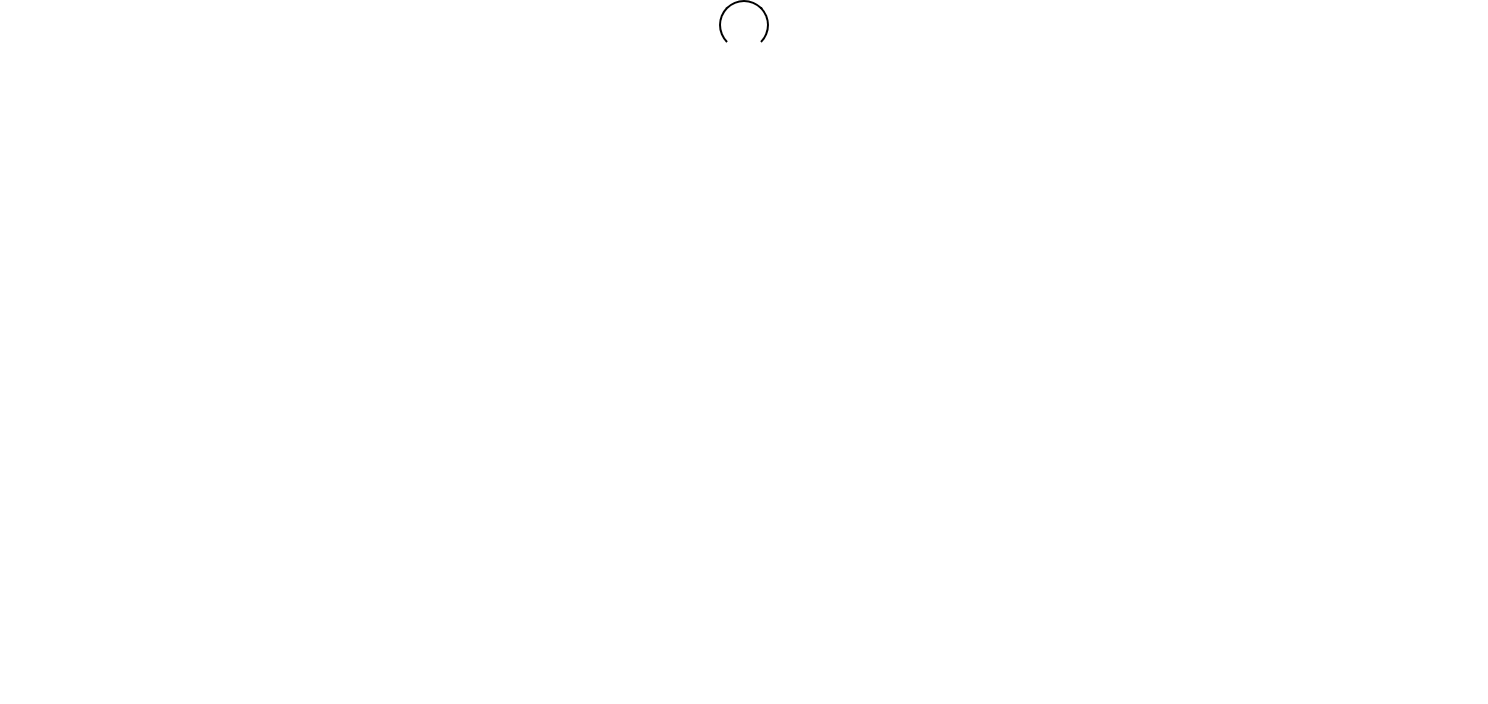 scroll, scrollTop: 0, scrollLeft: 0, axis: both 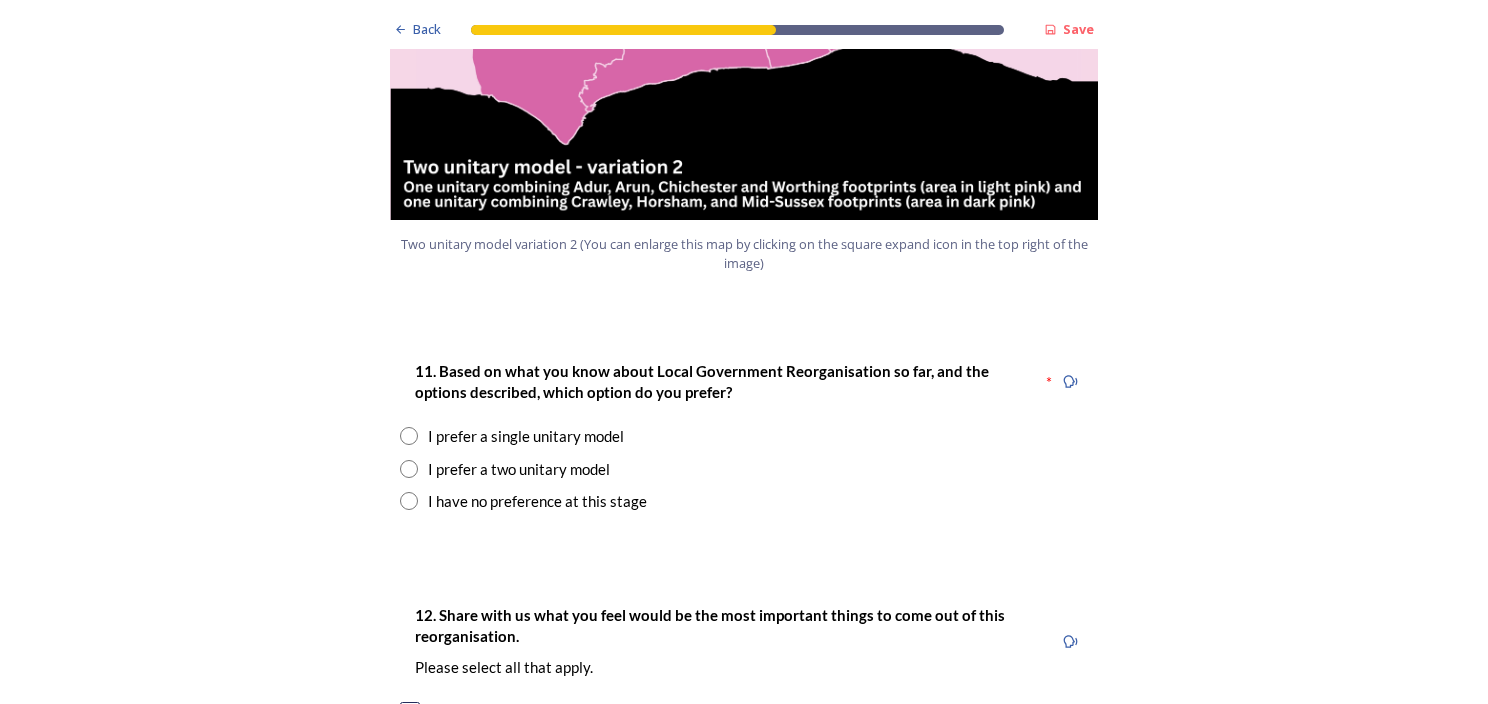 click on "I prefer a two unitary model" at bounding box center [744, 469] 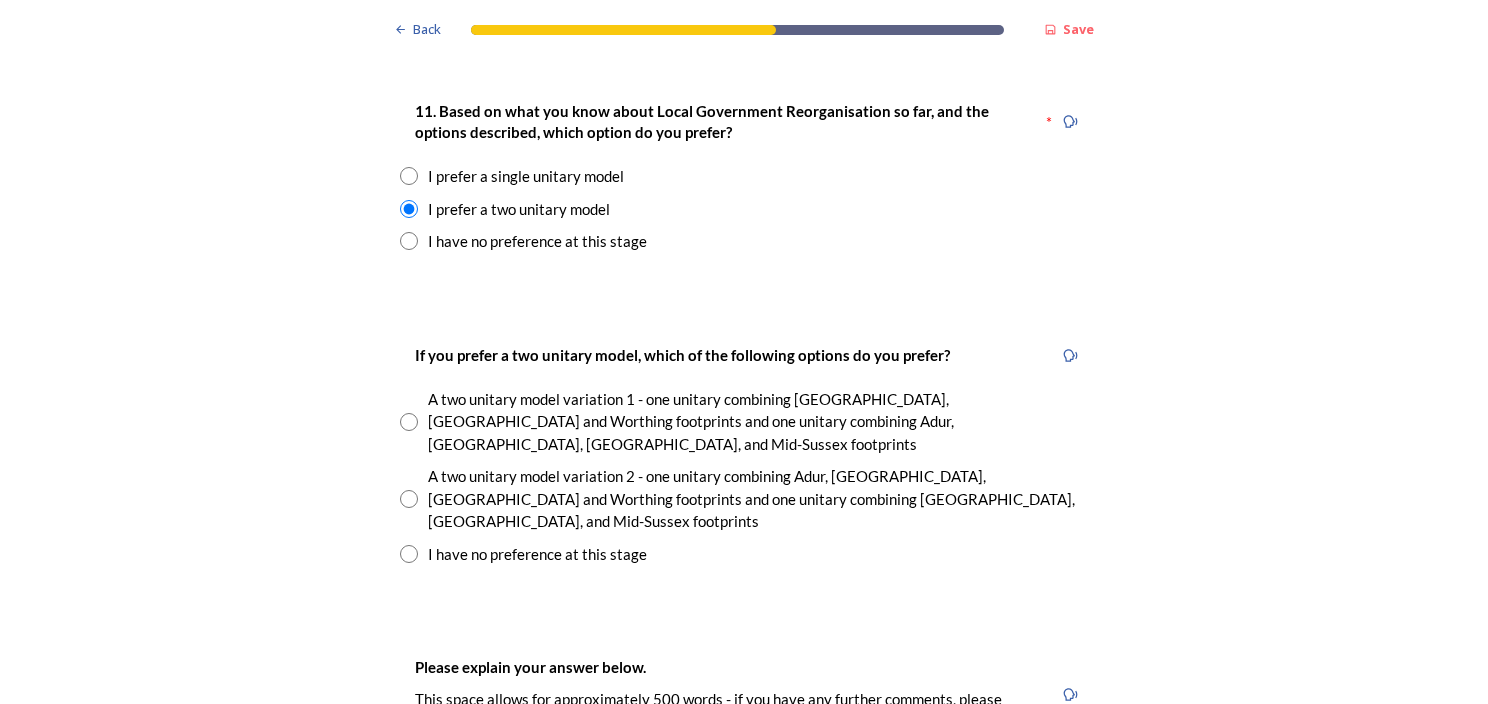 scroll, scrollTop: 2707, scrollLeft: 0, axis: vertical 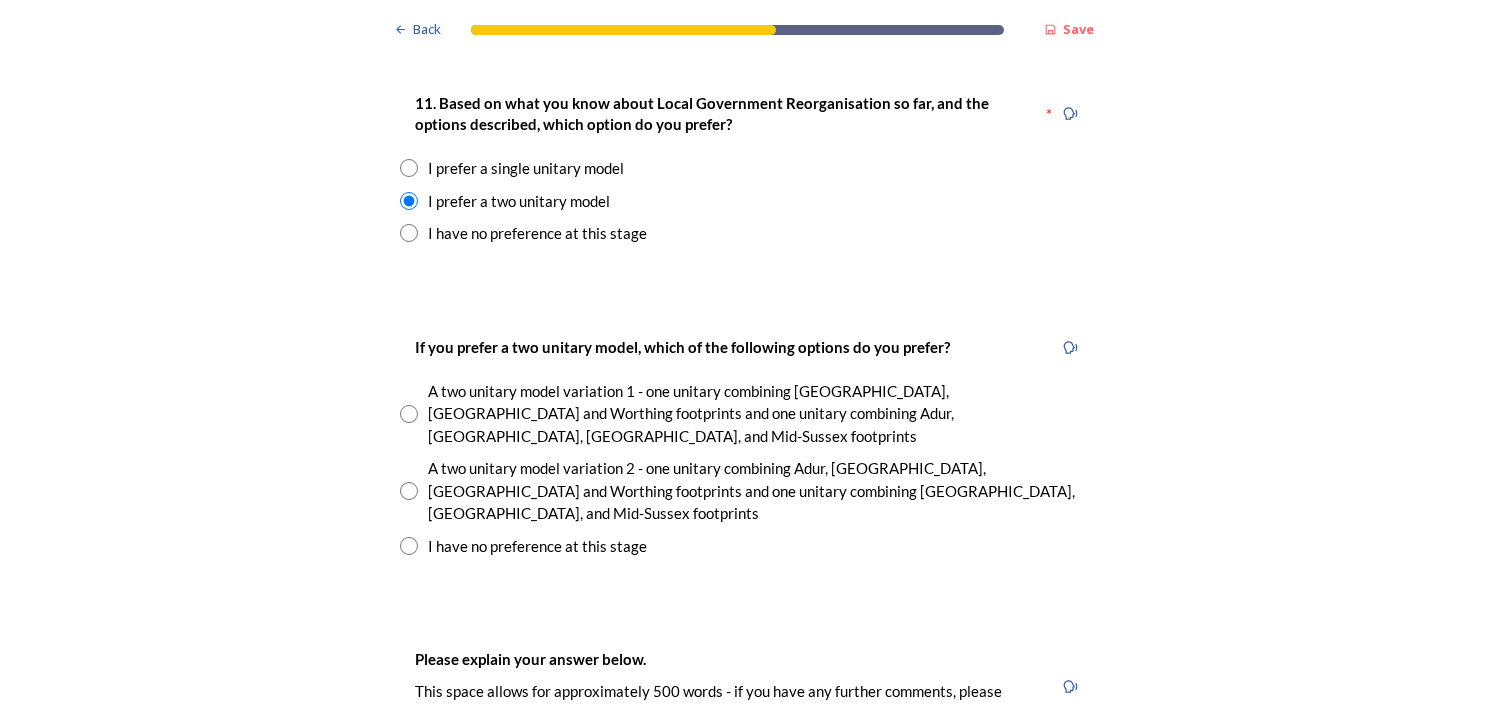 click at bounding box center (409, 414) 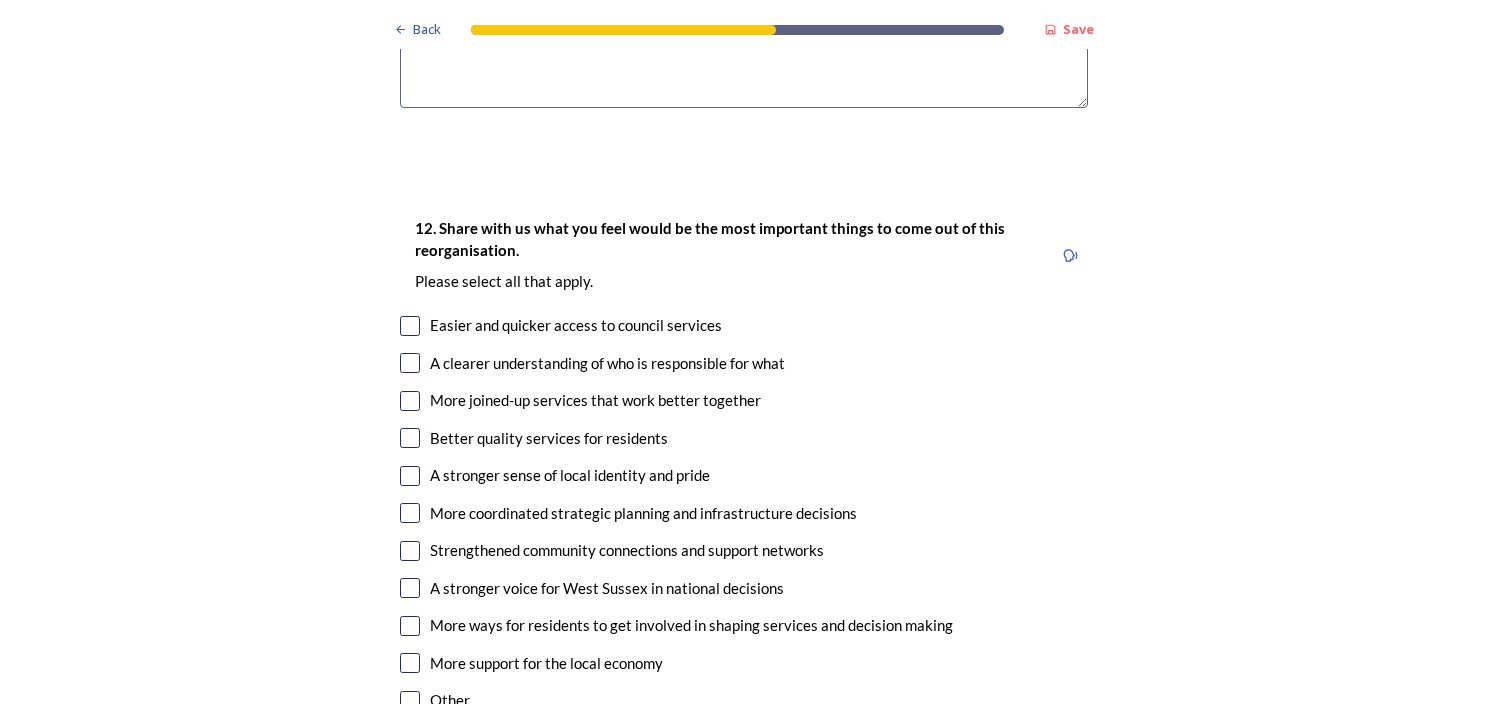 scroll, scrollTop: 3577, scrollLeft: 0, axis: vertical 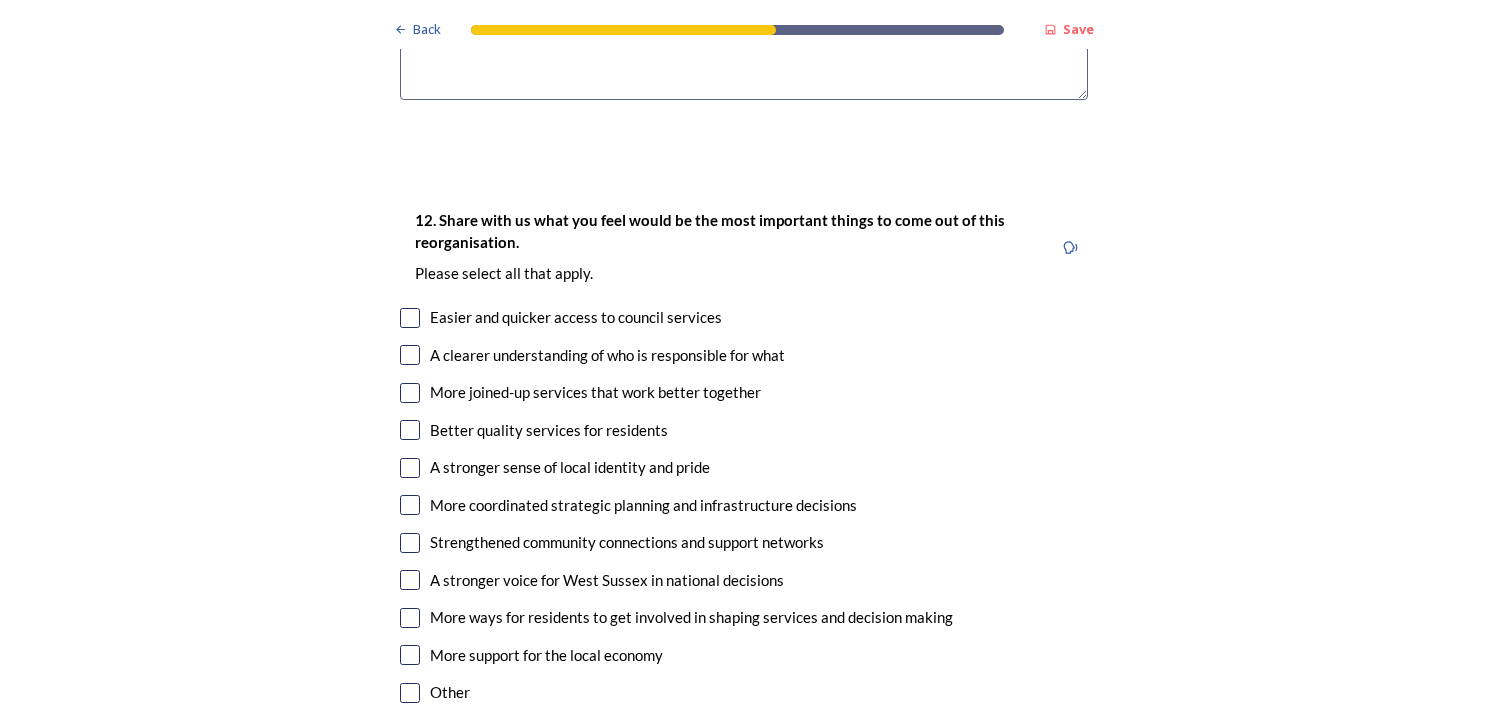 click at bounding box center [410, 355] 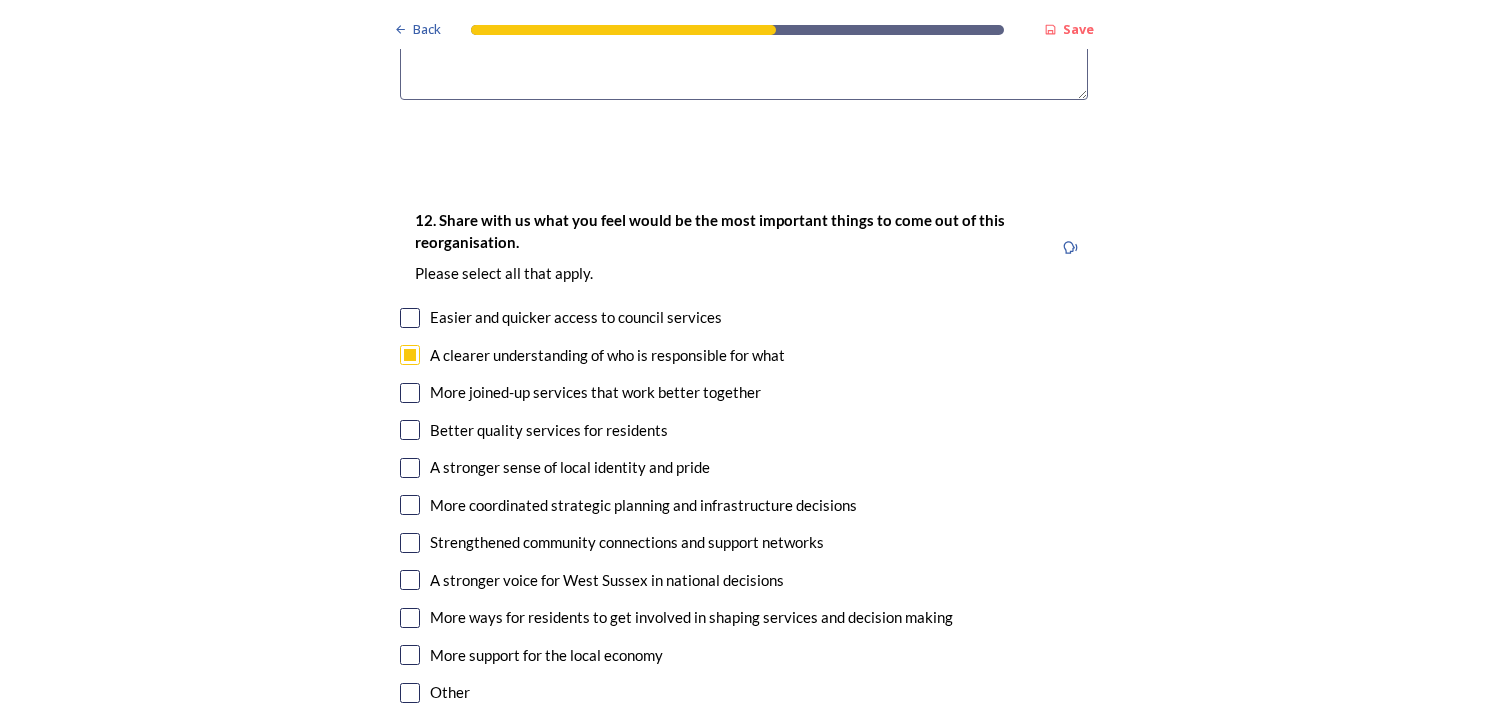 click at bounding box center [410, 393] 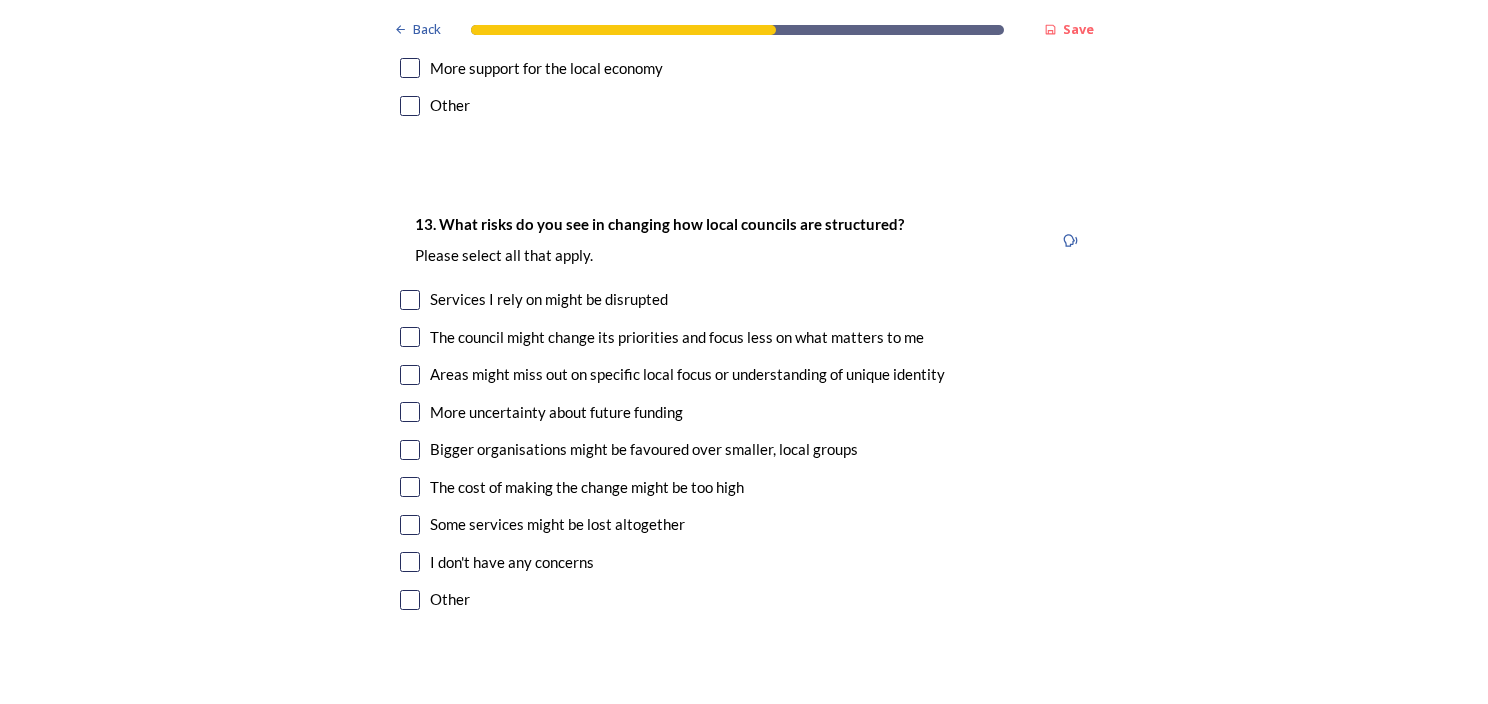 scroll, scrollTop: 4172, scrollLeft: 0, axis: vertical 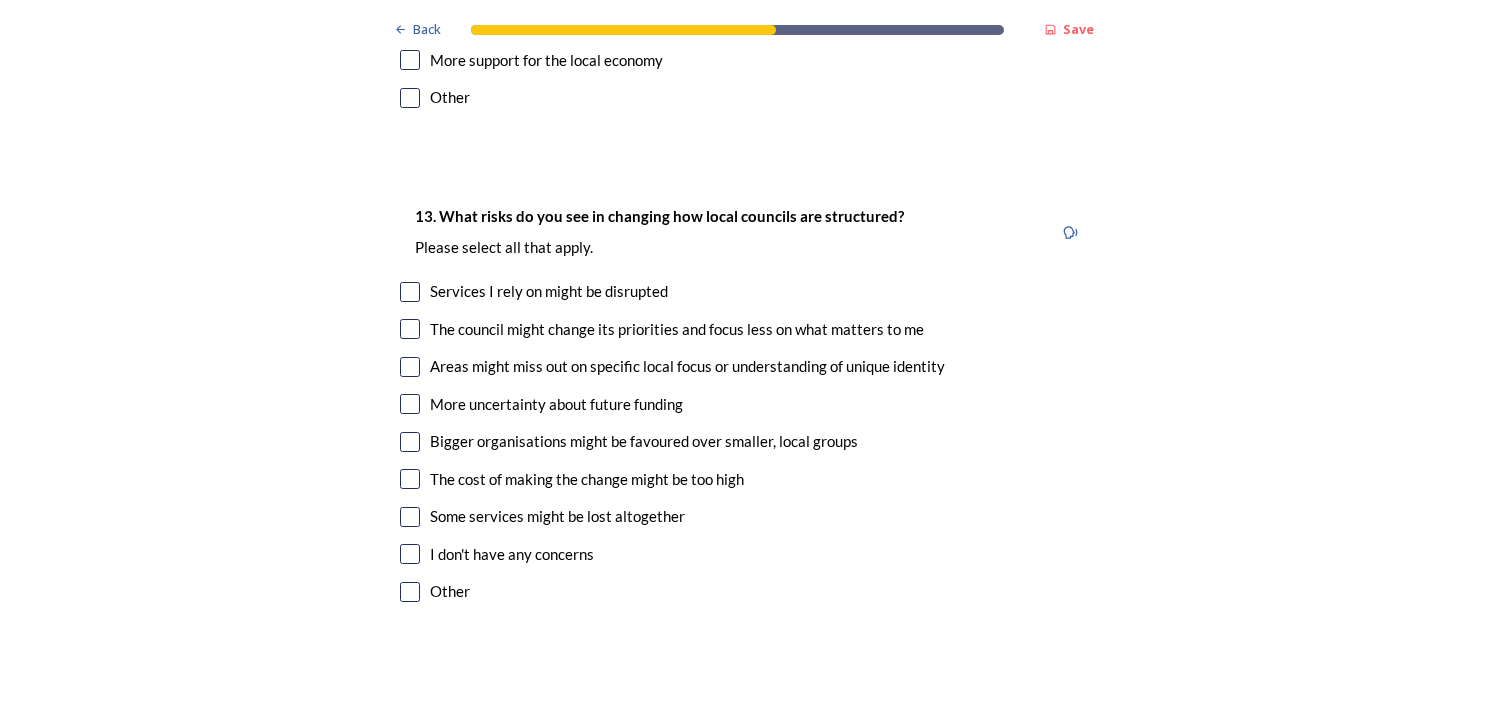 click at bounding box center [410, 329] 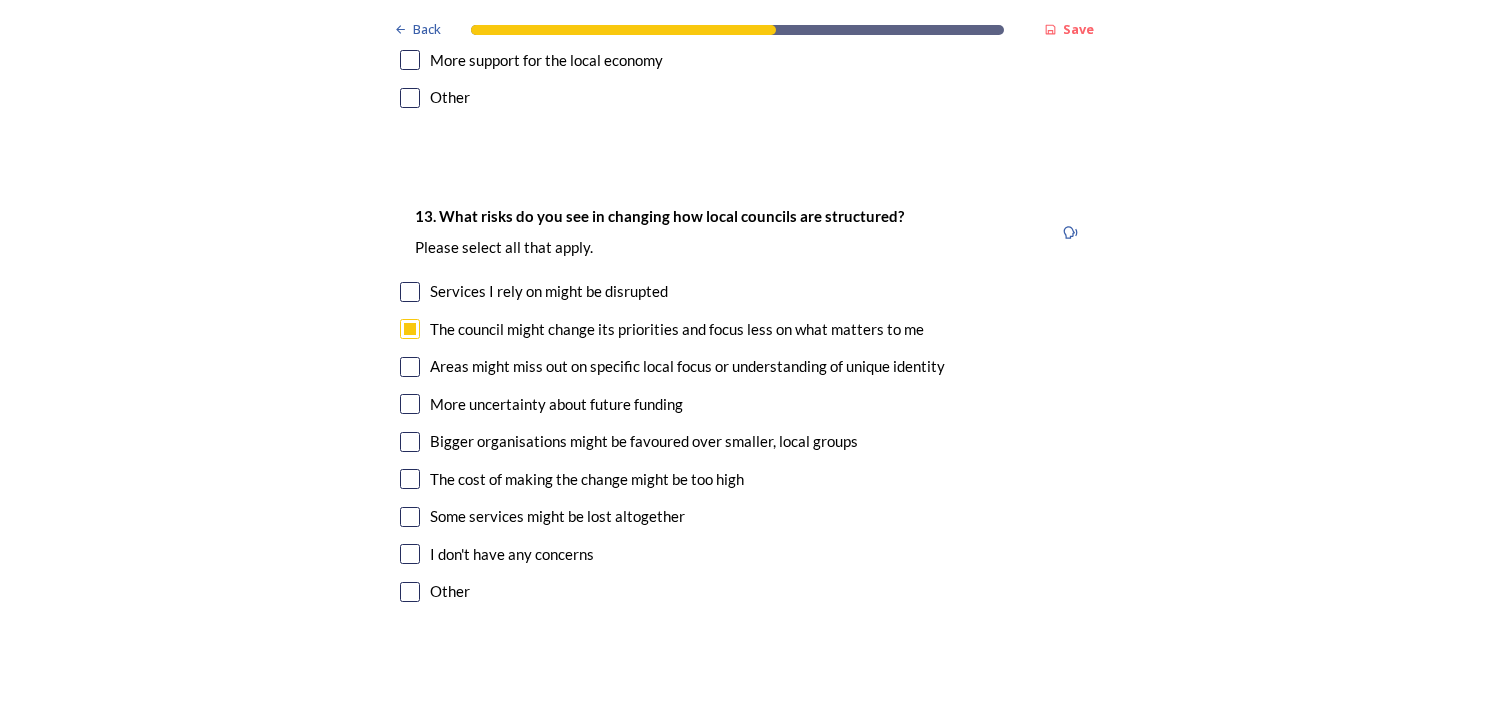 click at bounding box center (410, 367) 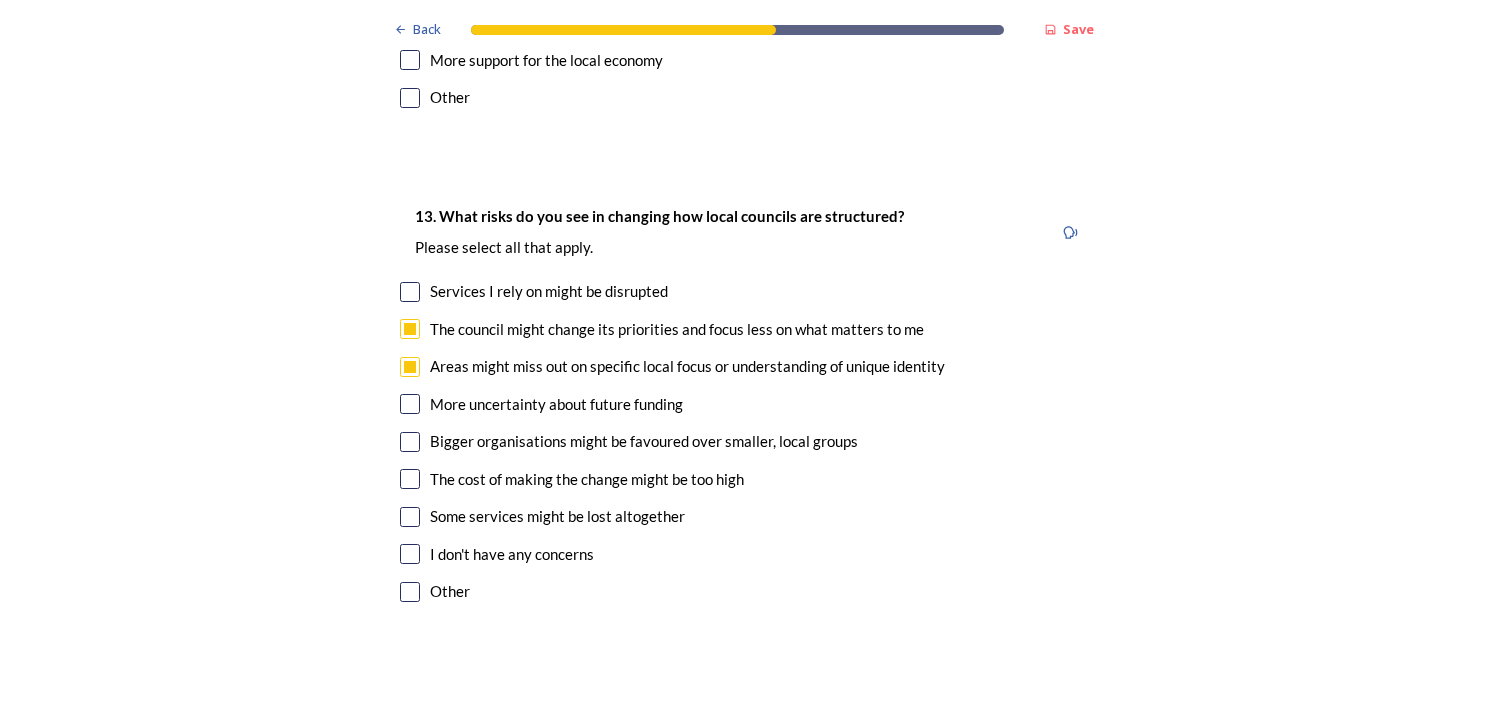 click at bounding box center (410, 404) 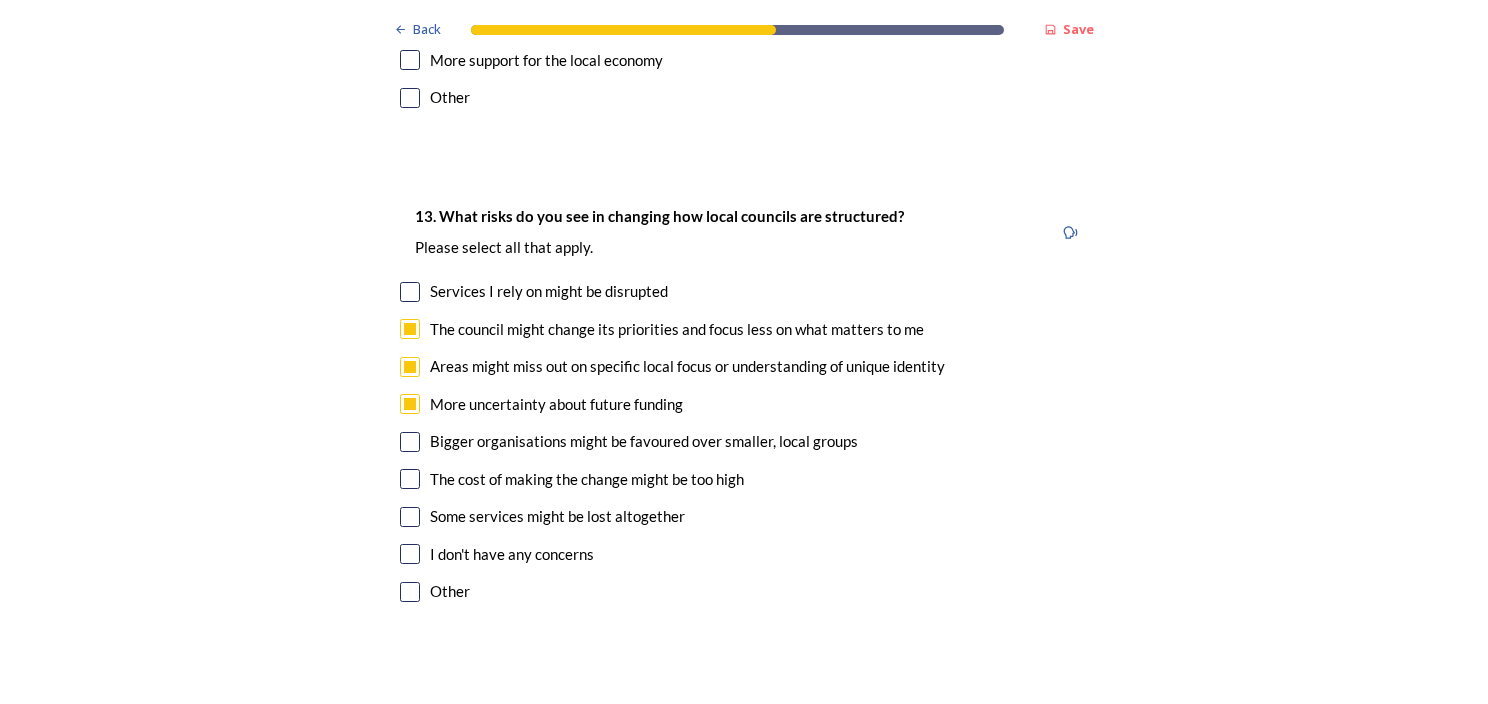 click at bounding box center (410, 442) 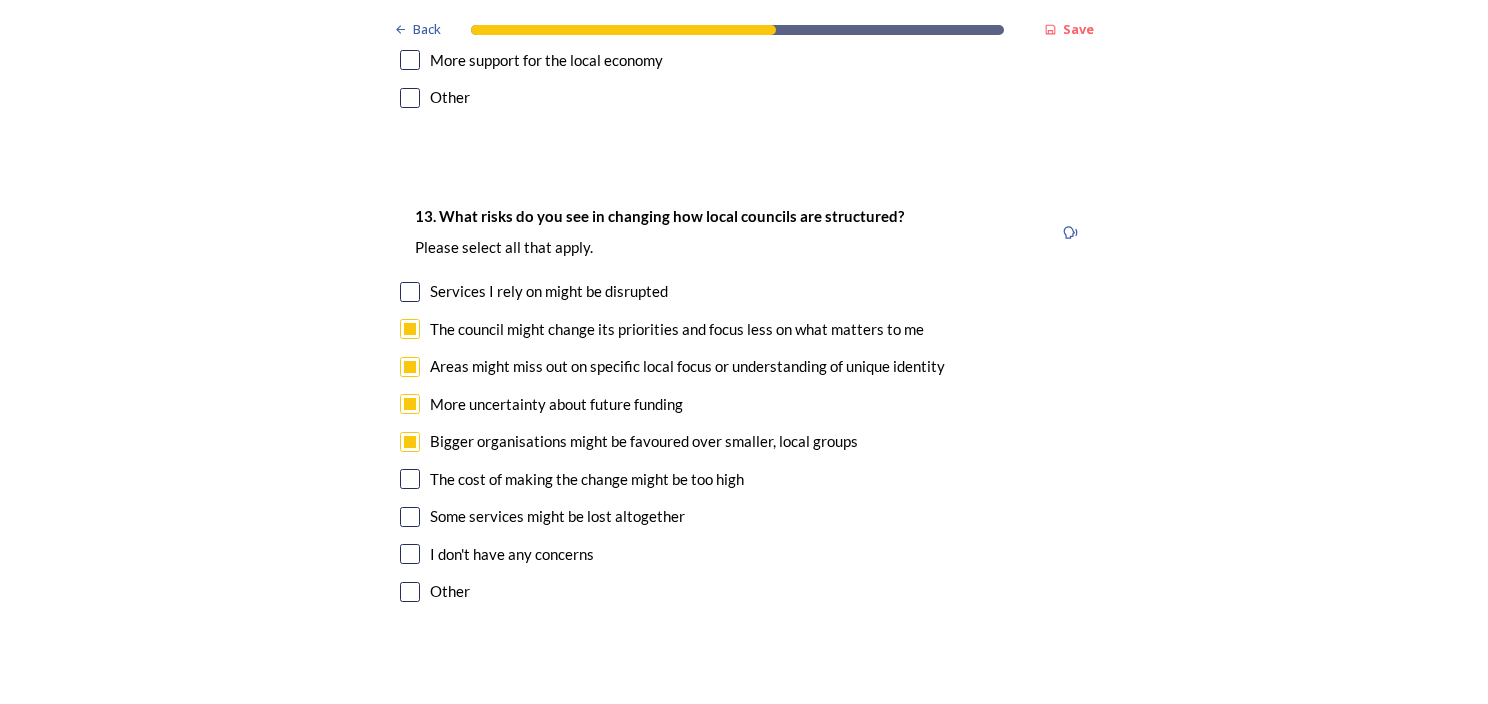 click at bounding box center [410, 479] 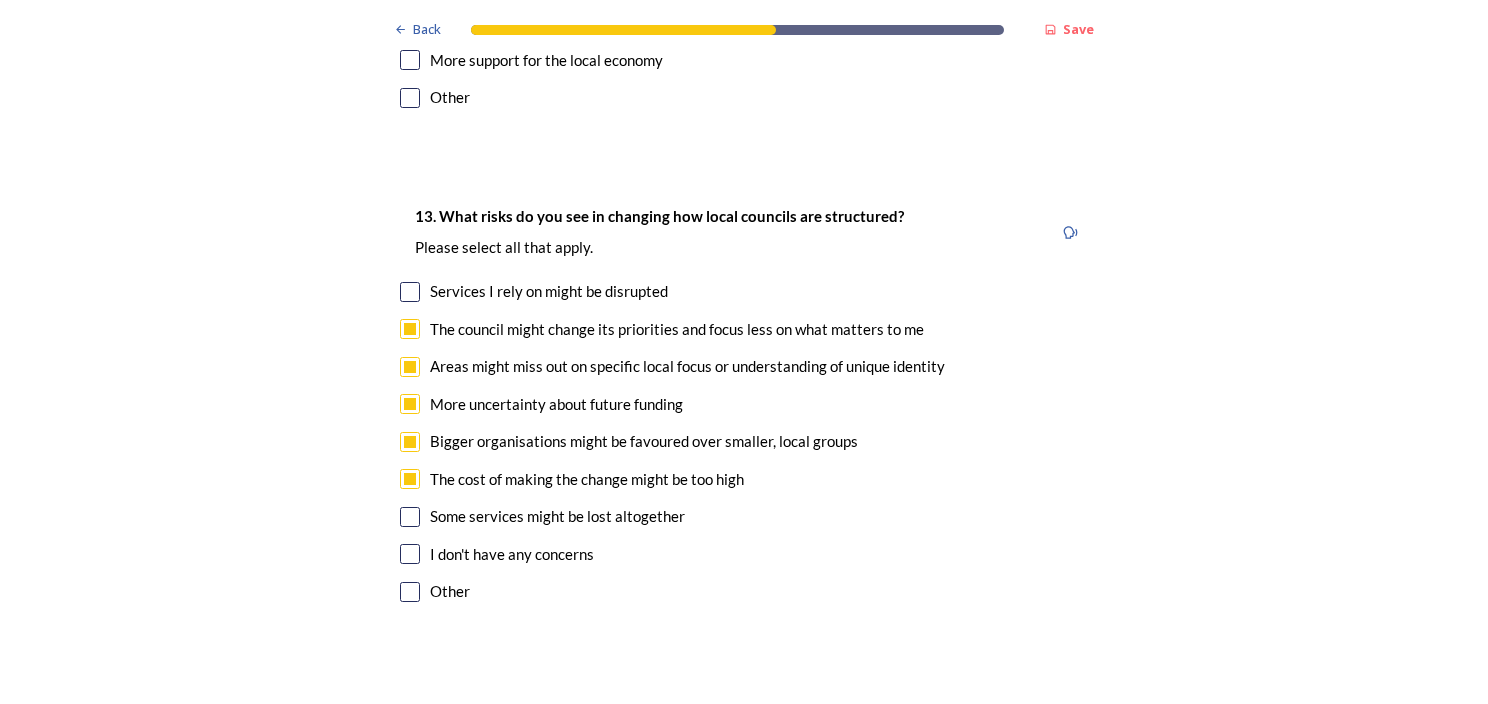 click at bounding box center [410, 517] 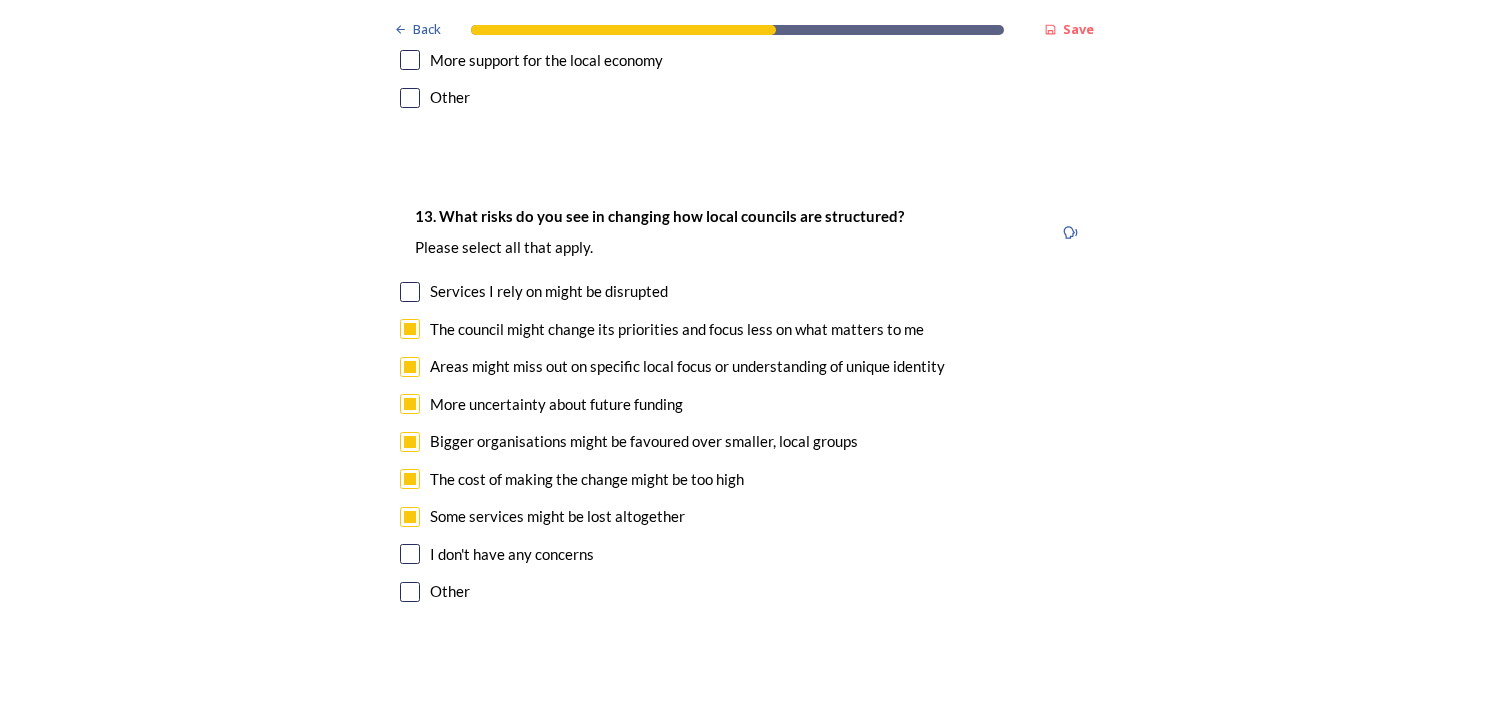 click at bounding box center [410, 292] 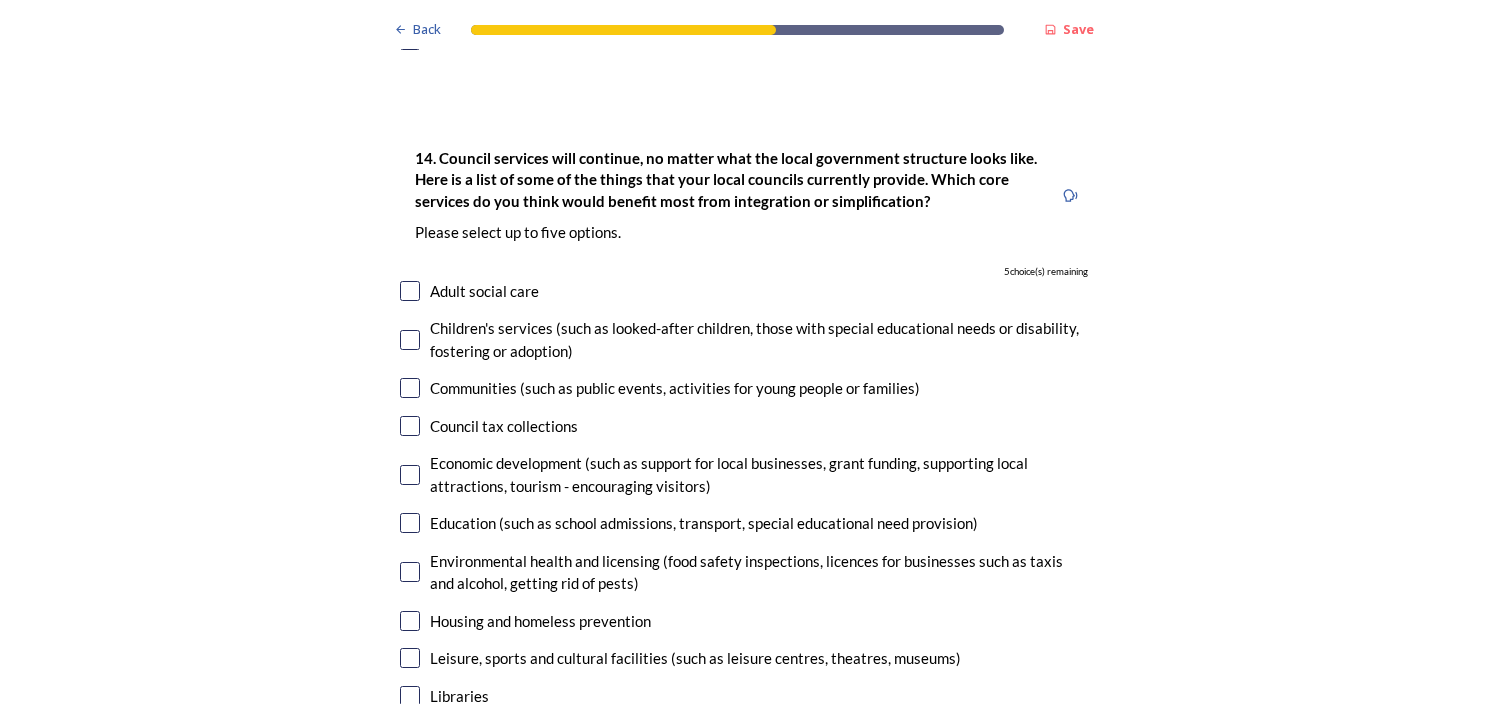 scroll, scrollTop: 4741, scrollLeft: 0, axis: vertical 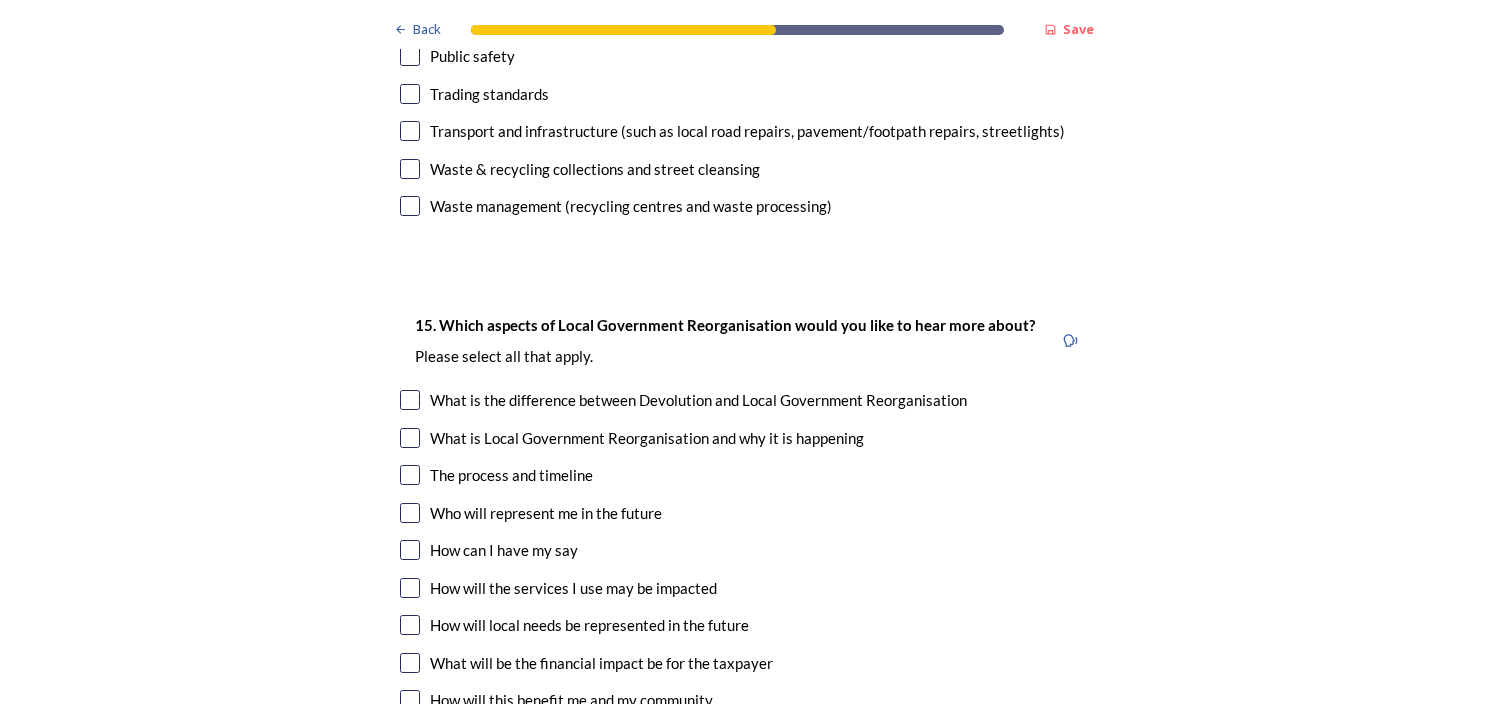 click at bounding box center [410, 588] 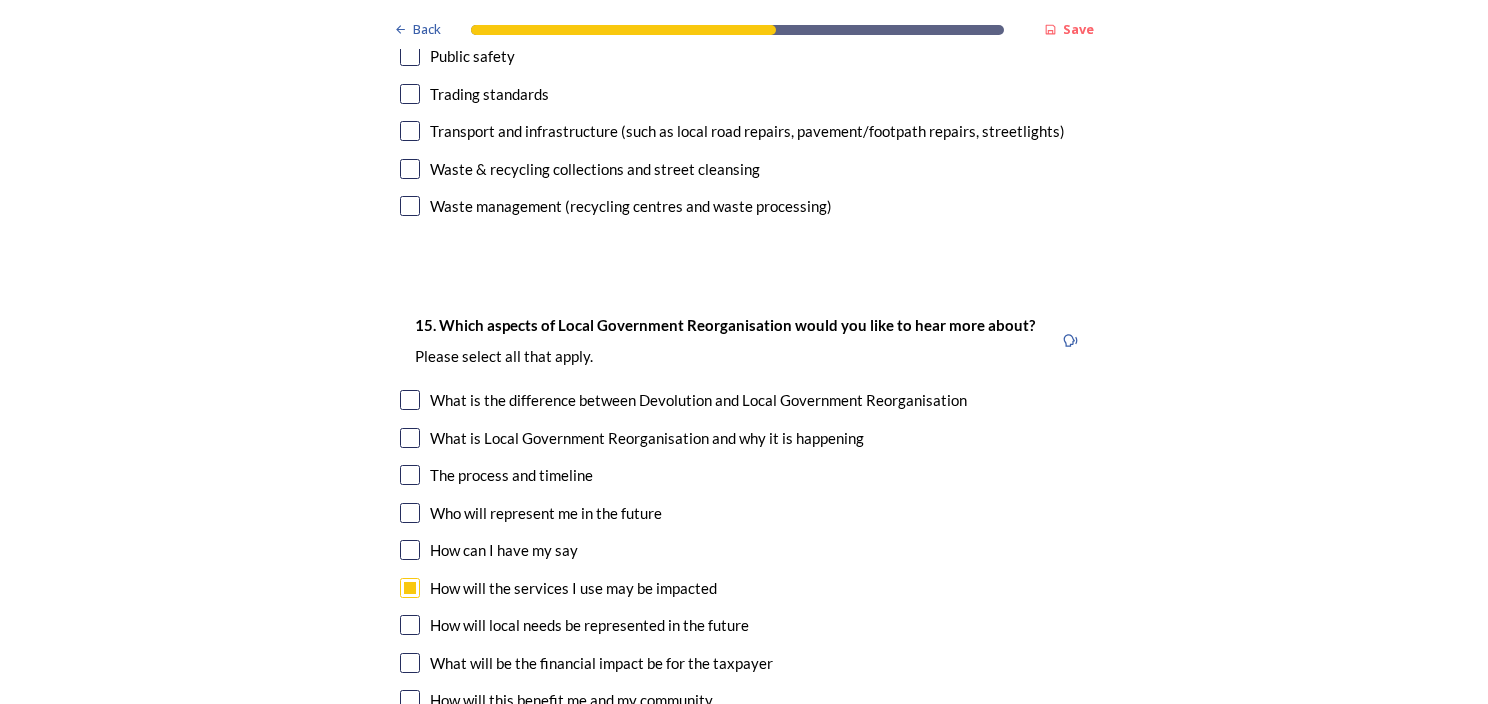 click at bounding box center (410, 625) 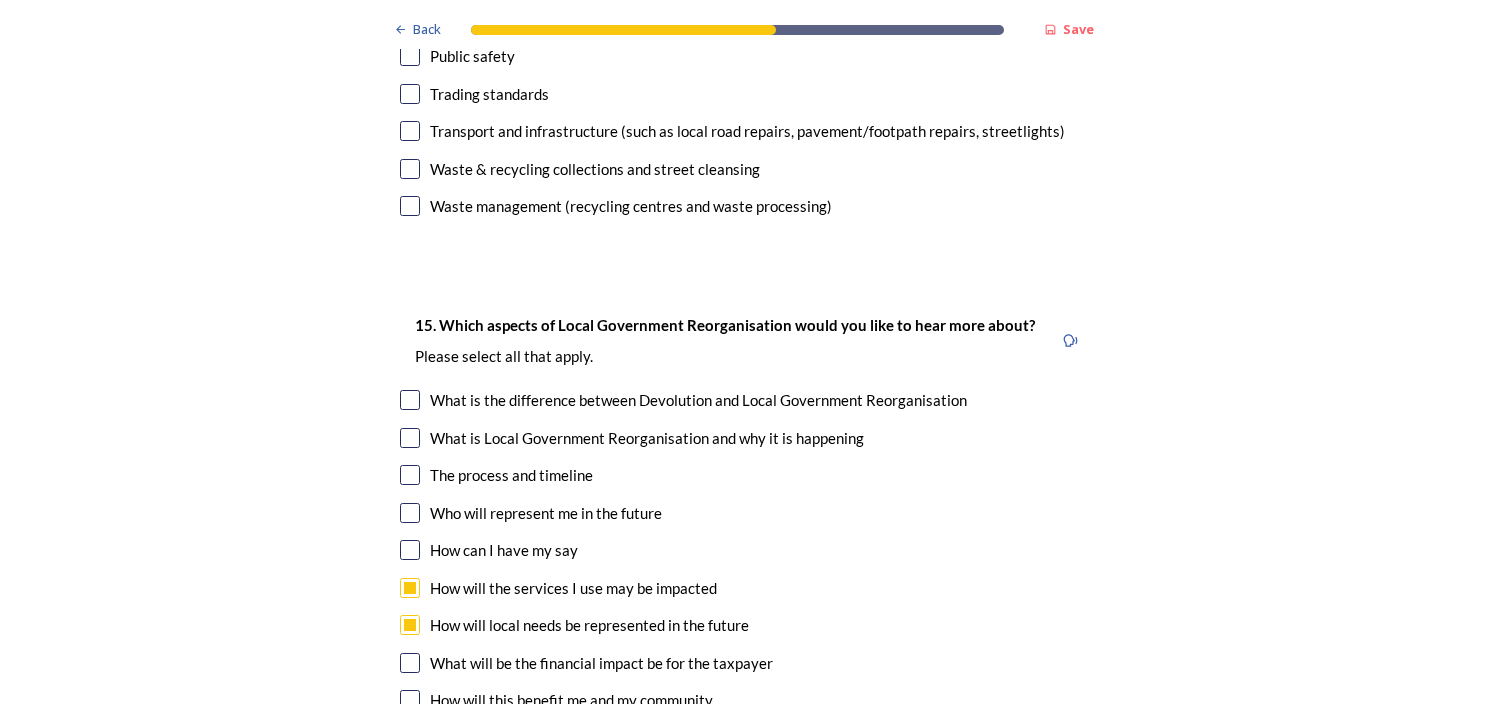 click at bounding box center [410, 700] 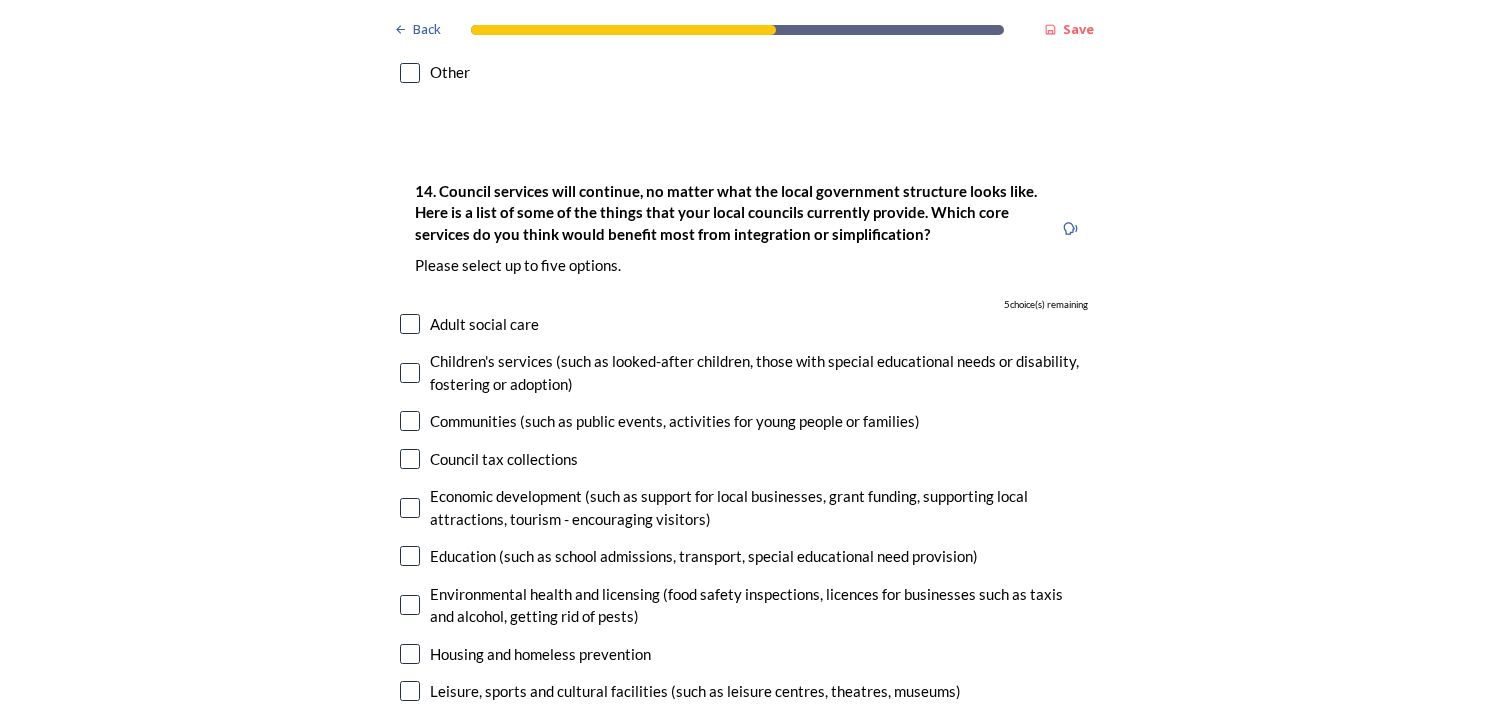 scroll, scrollTop: 4716, scrollLeft: 0, axis: vertical 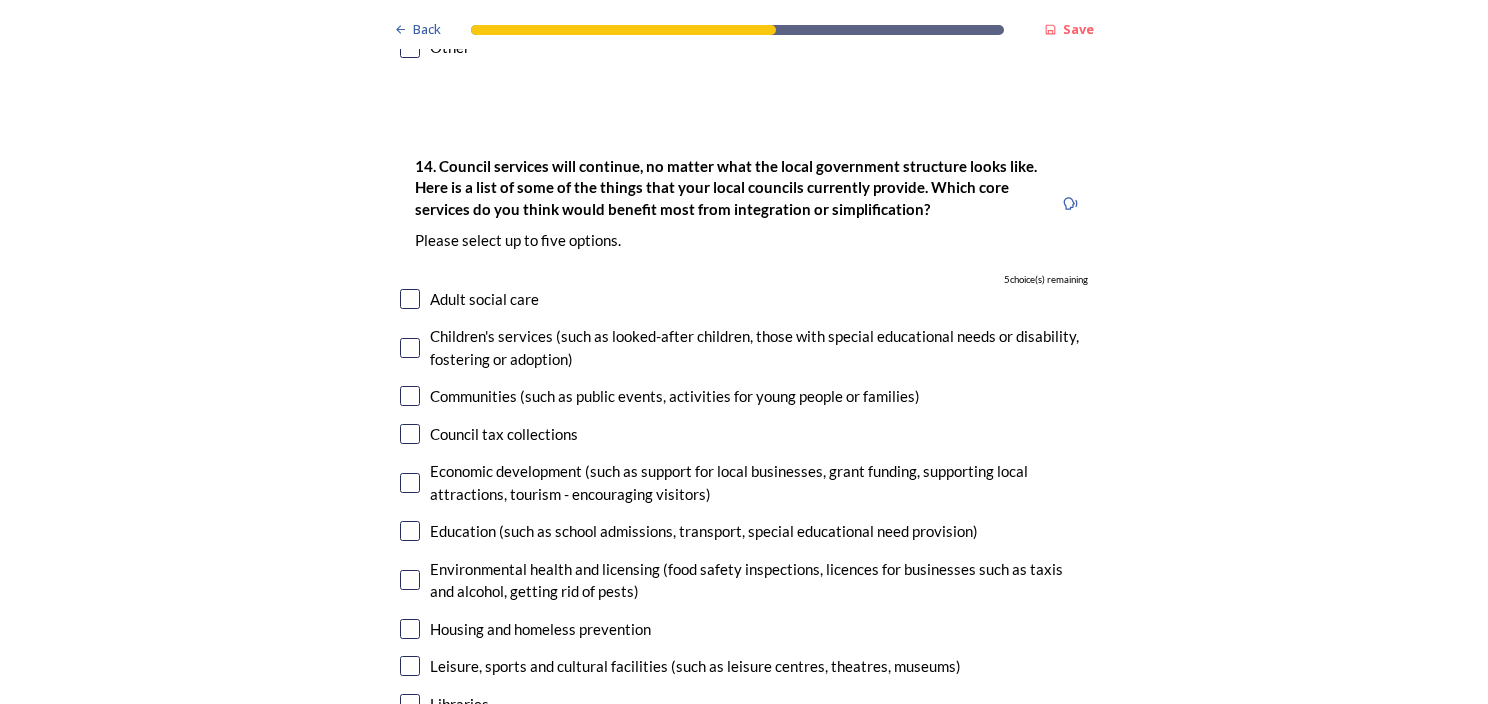 click at bounding box center (410, 348) 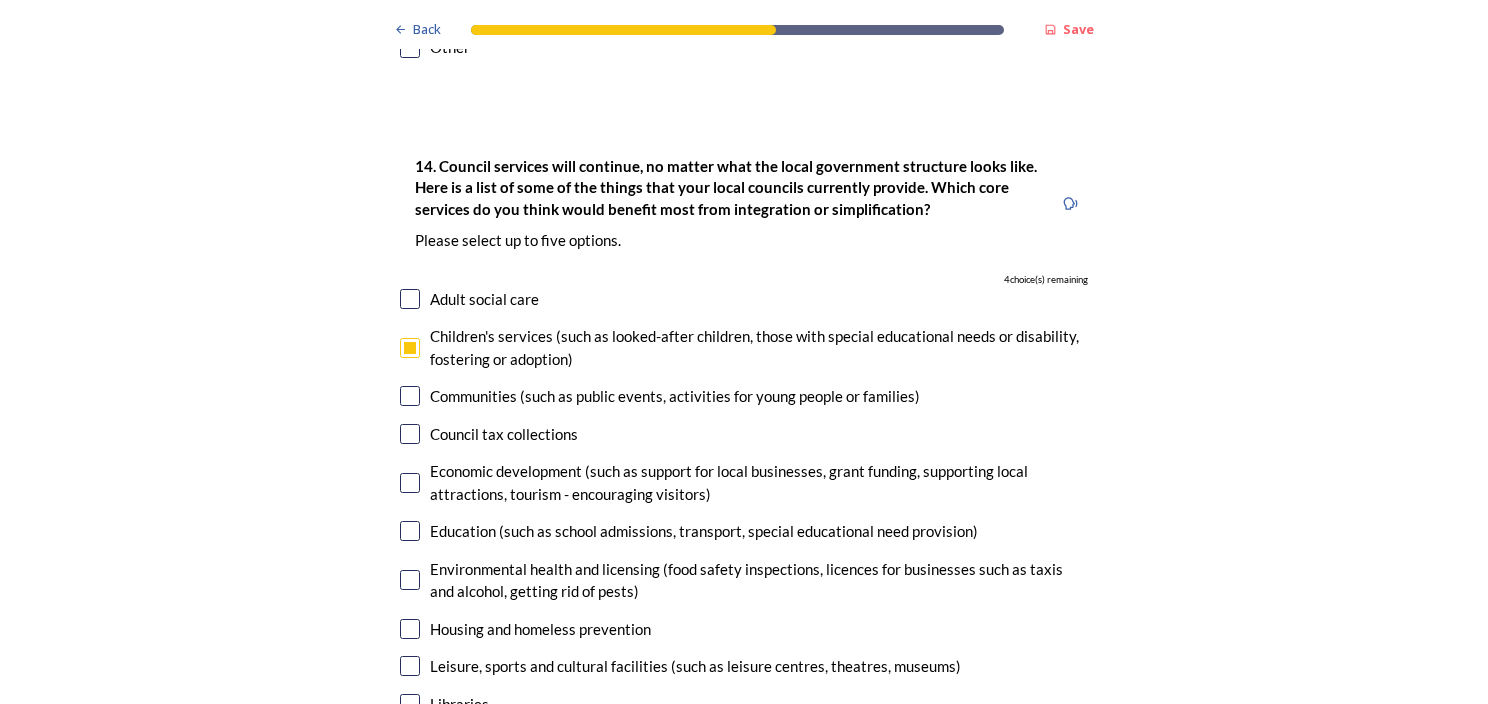 click on "Education (such as school admissions, transport, special educational need provision)" at bounding box center [744, 531] 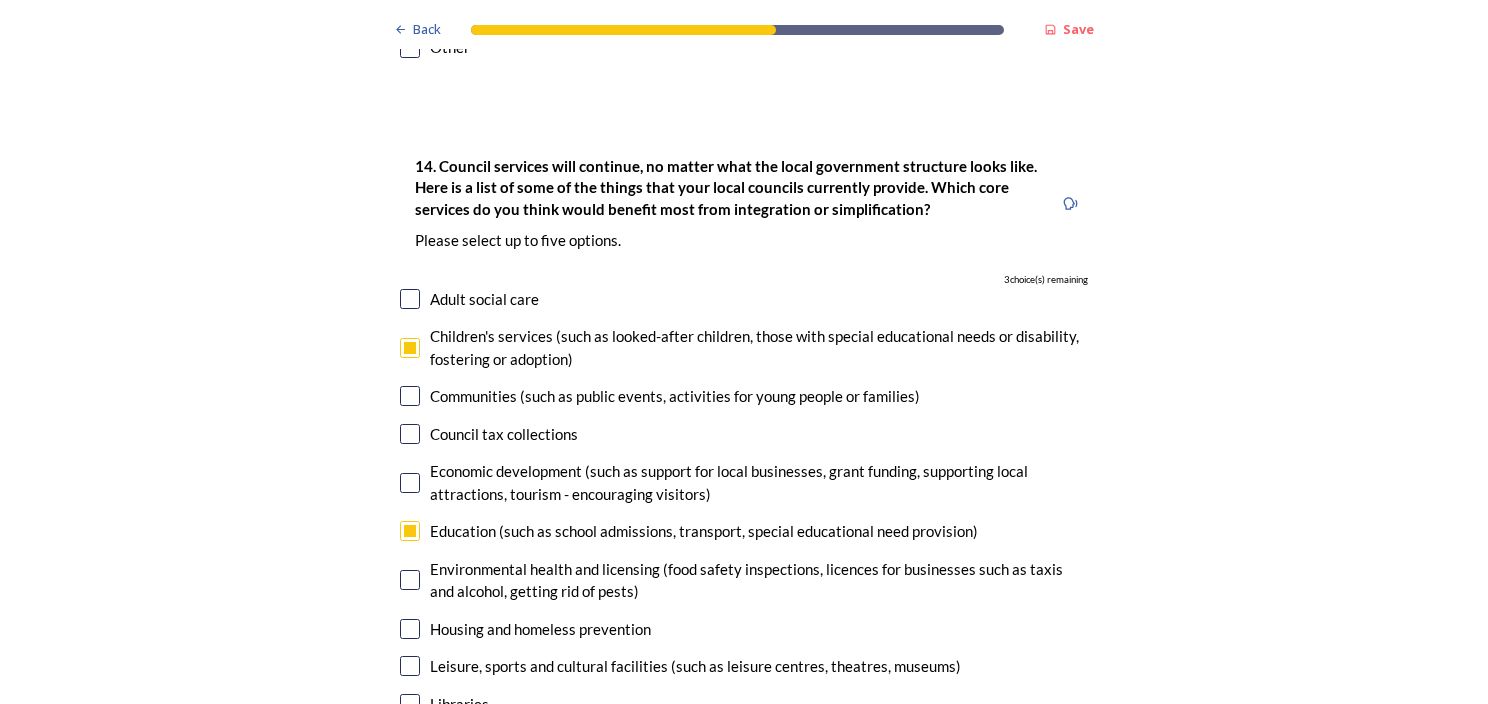 checkbox on "true" 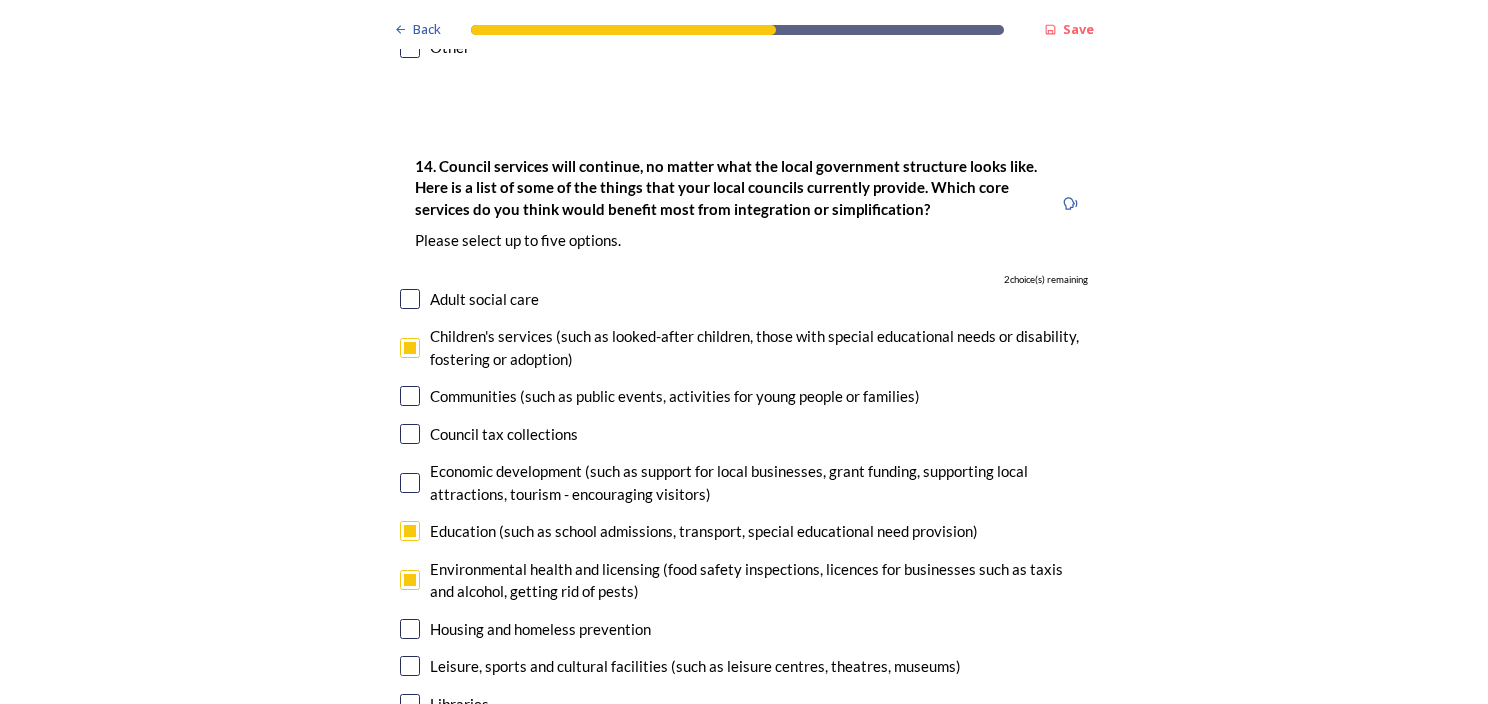 click on "Housing and homeless prevention" at bounding box center [744, 629] 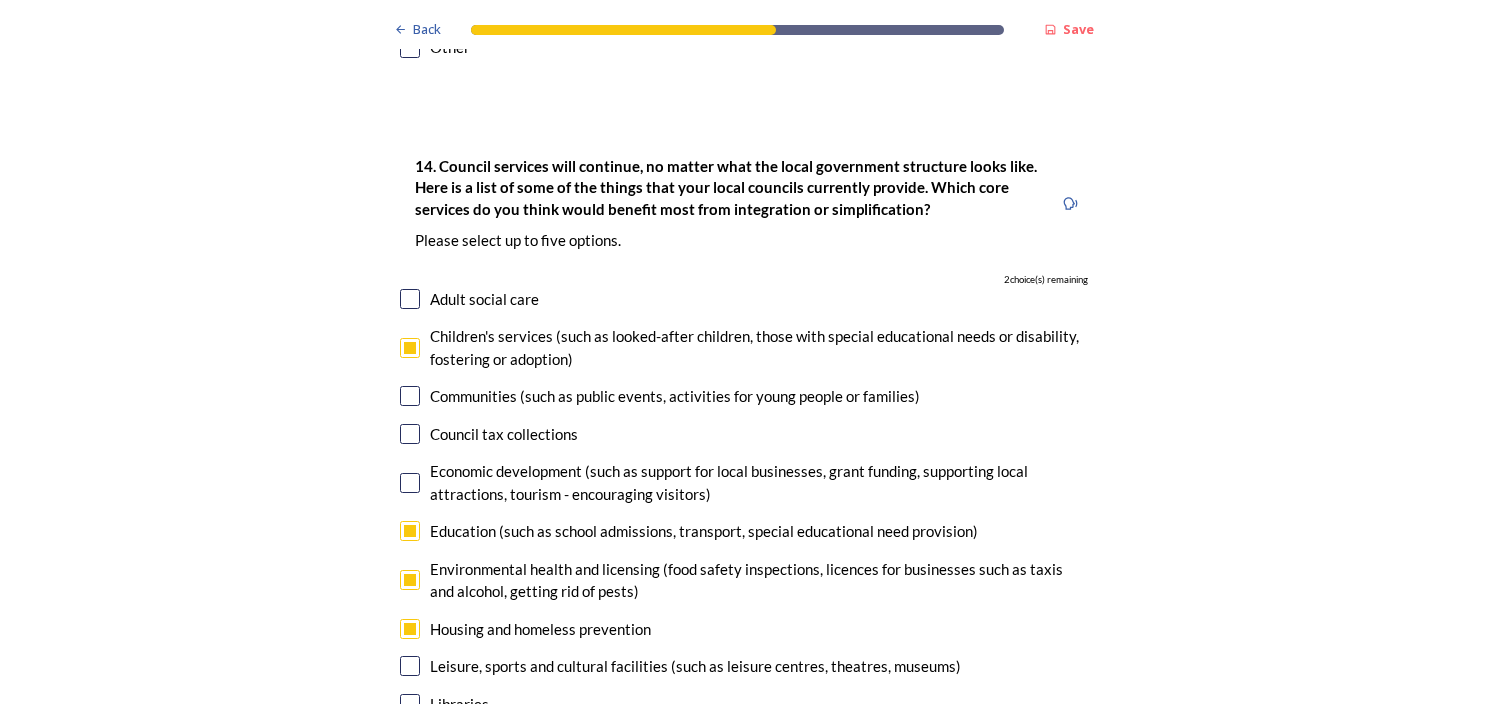 checkbox on "true" 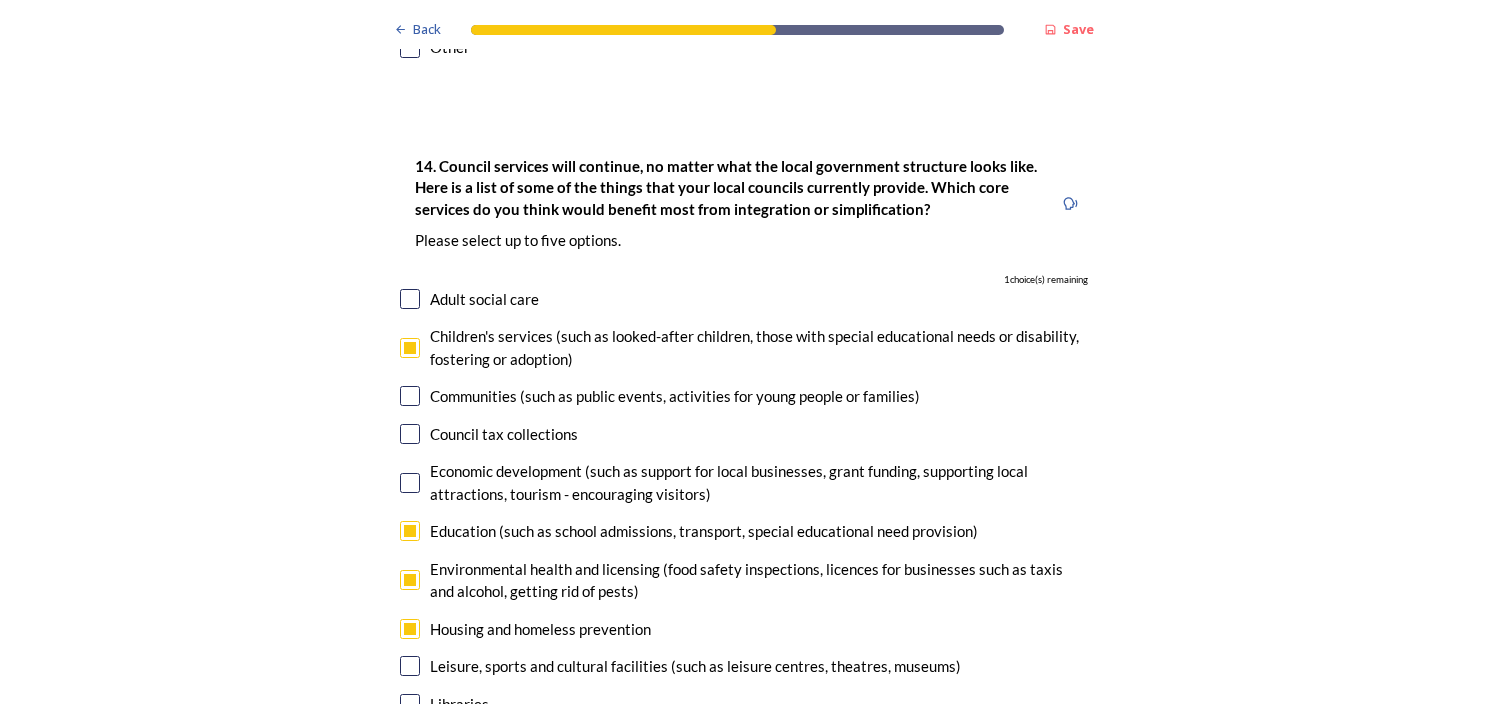 drag, startPoint x: 1480, startPoint y: 493, endPoint x: 1461, endPoint y: 621, distance: 129.40247 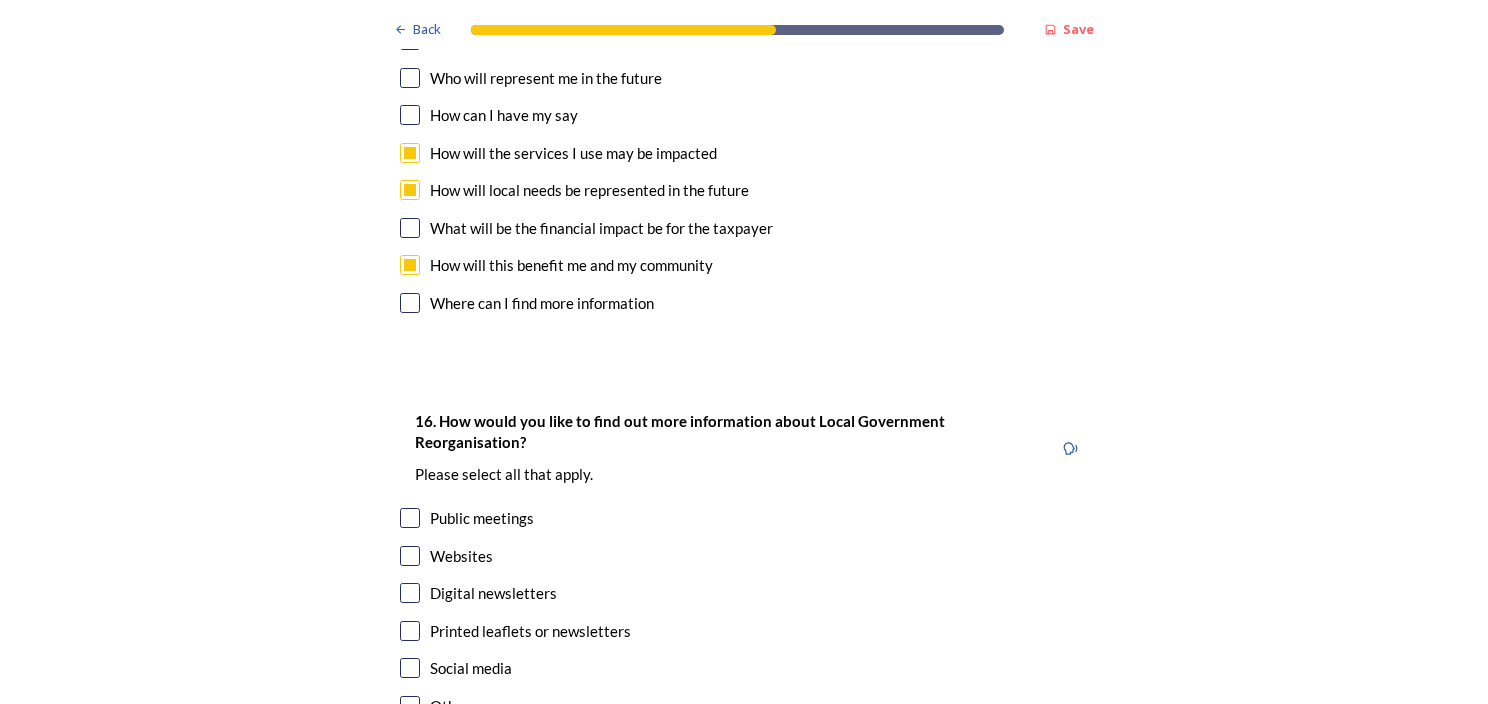 scroll, scrollTop: 6048, scrollLeft: 0, axis: vertical 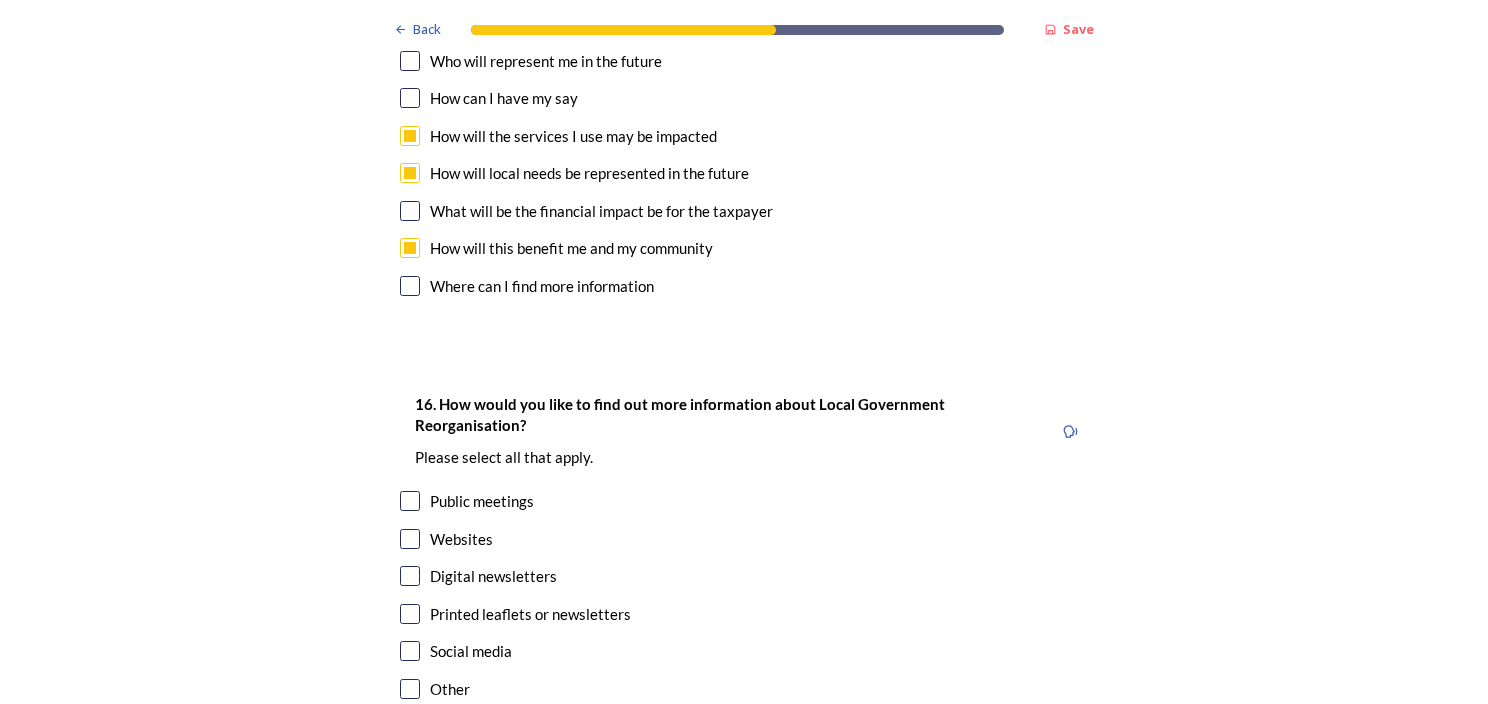 click at bounding box center [410, 651] 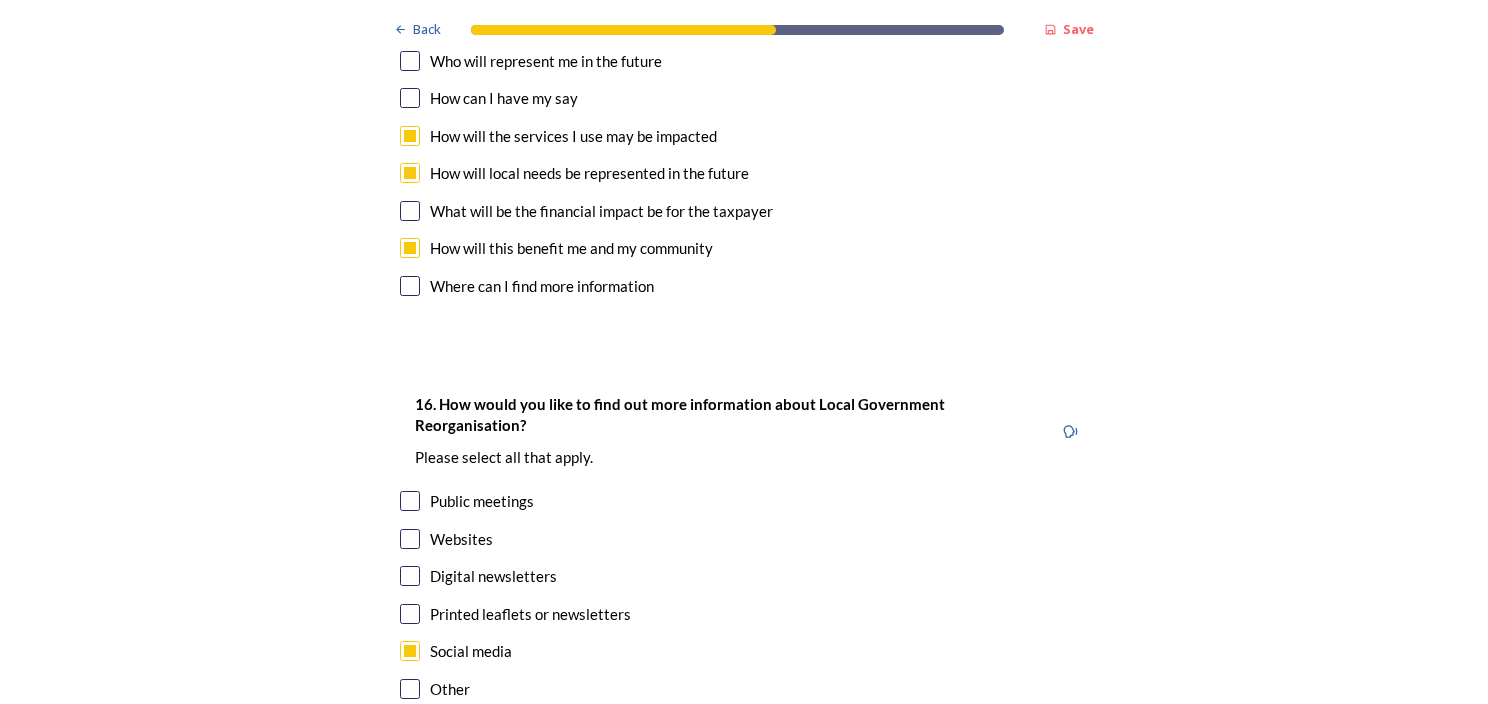 drag, startPoint x: 661, startPoint y: 694, endPoint x: 697, endPoint y: 700, distance: 36.496574 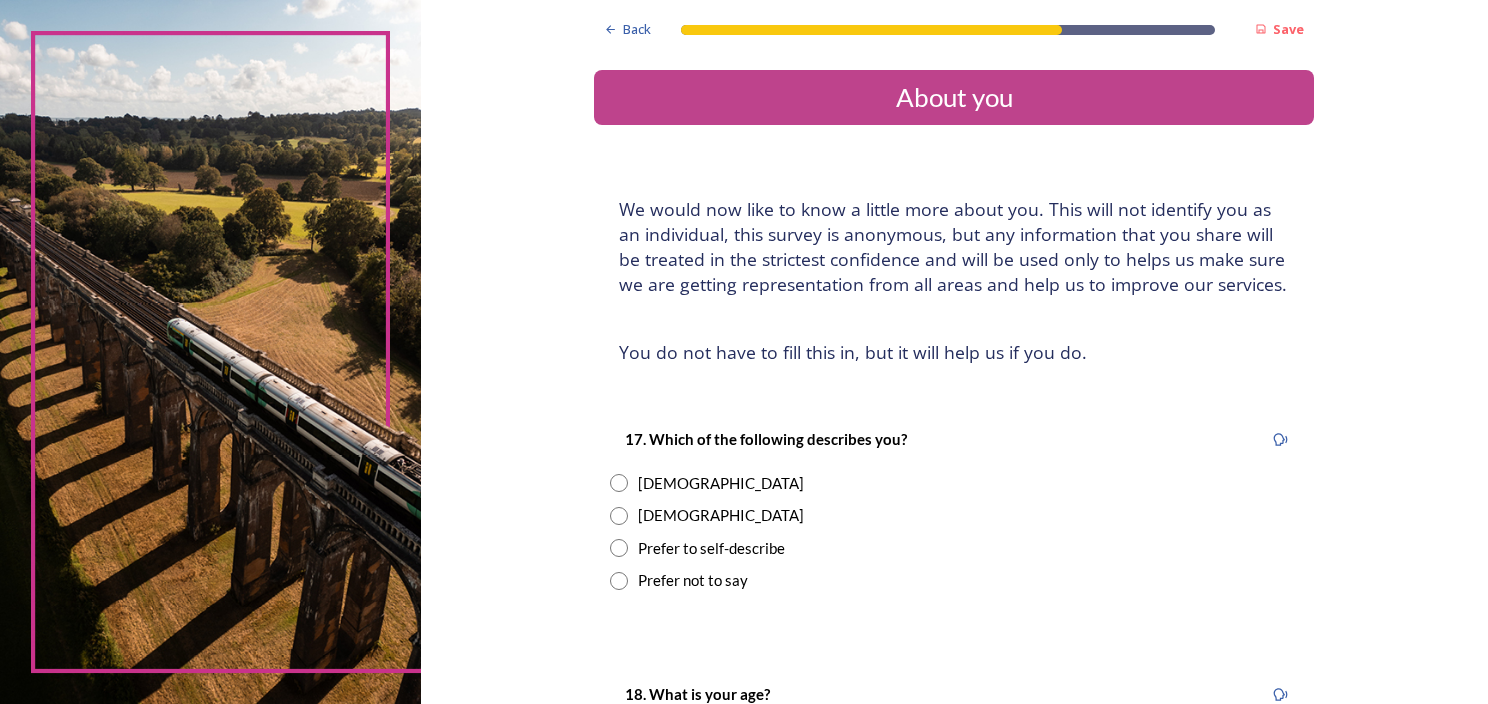 click on "[DEMOGRAPHIC_DATA]" at bounding box center (954, 483) 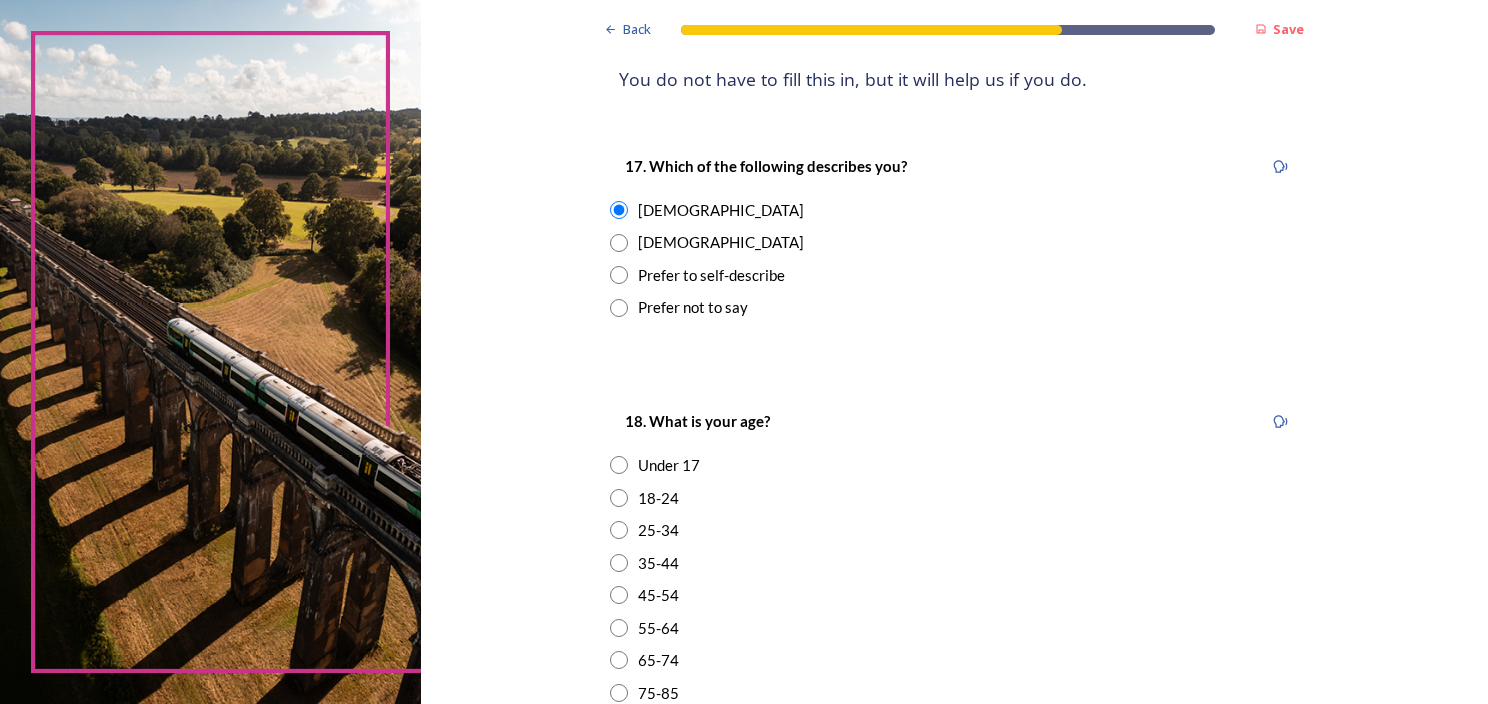 scroll, scrollTop: 286, scrollLeft: 0, axis: vertical 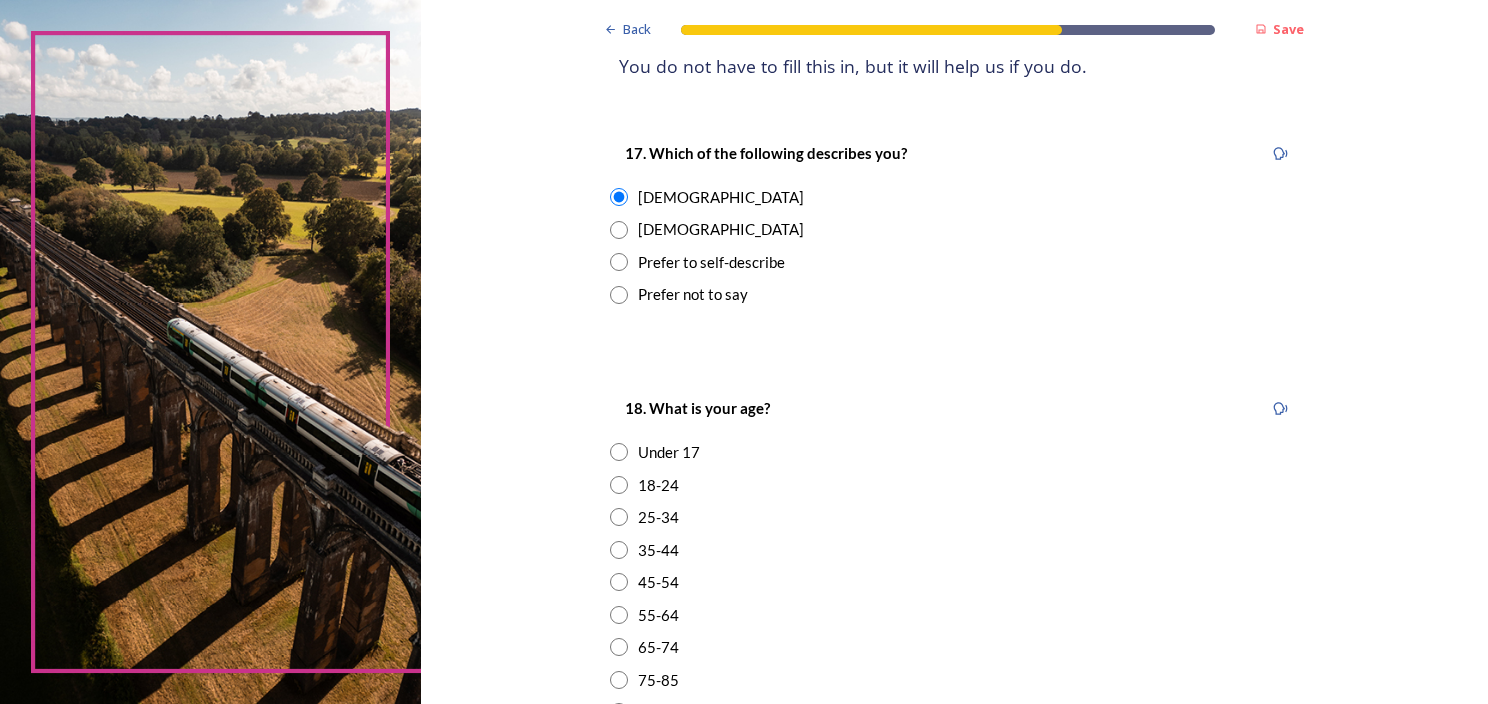 click on "45-54" at bounding box center [658, 582] 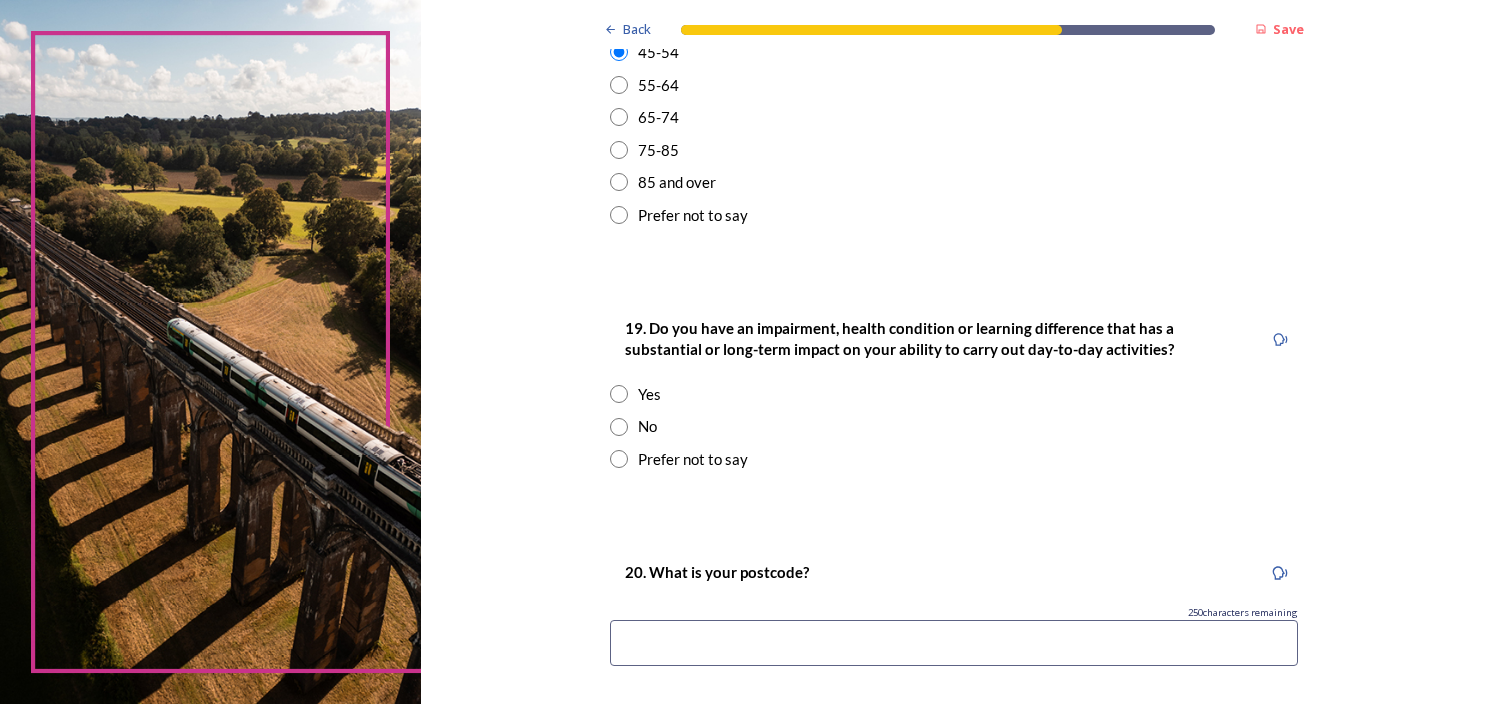 scroll, scrollTop: 838, scrollLeft: 0, axis: vertical 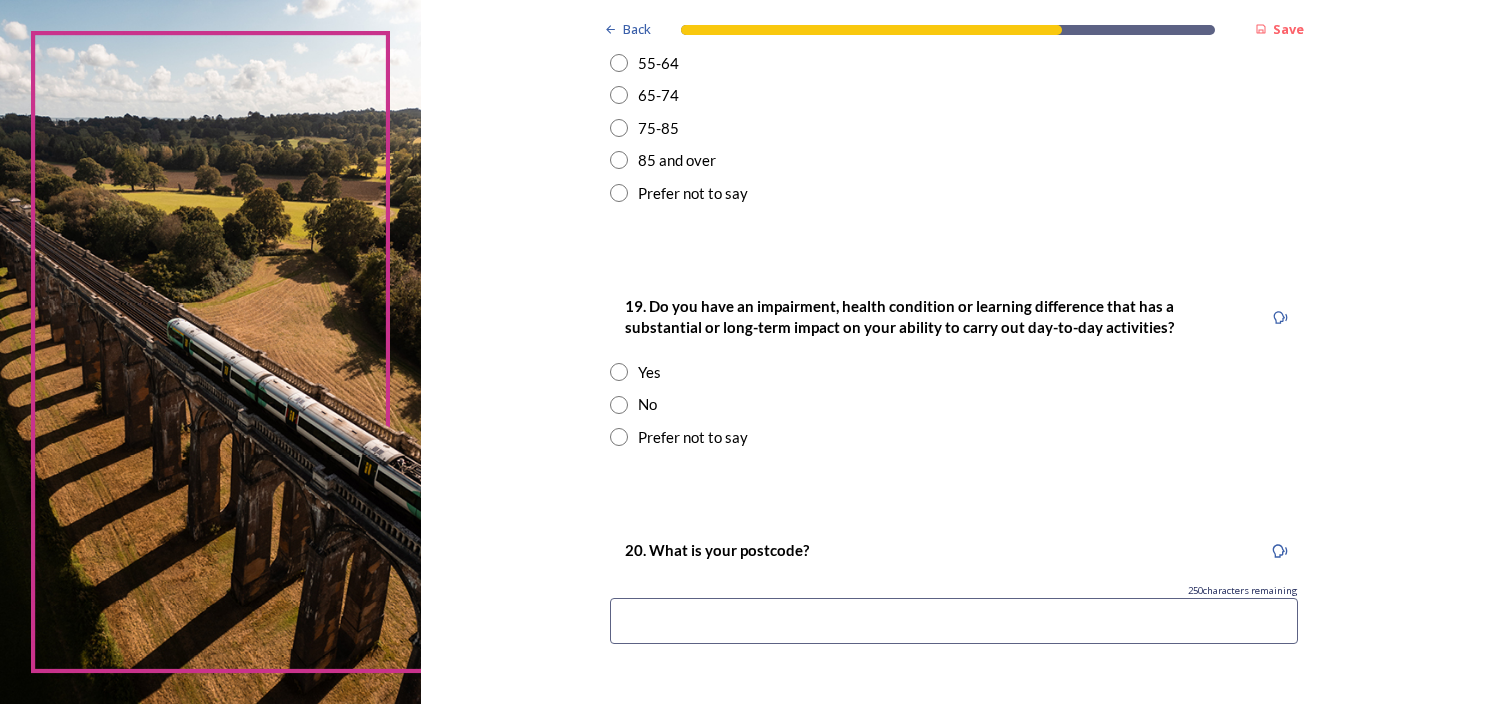 click on "No" at bounding box center [954, 404] 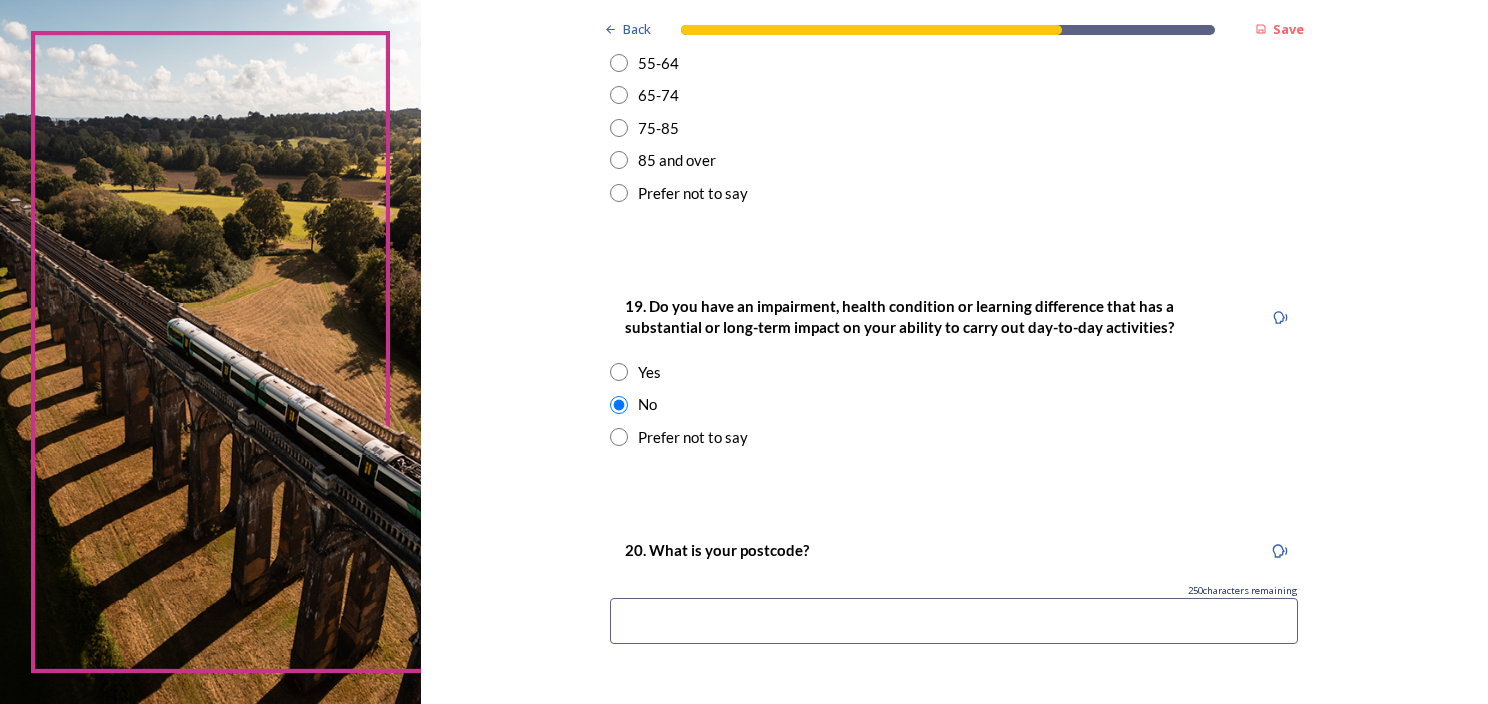 paste on "C000822" 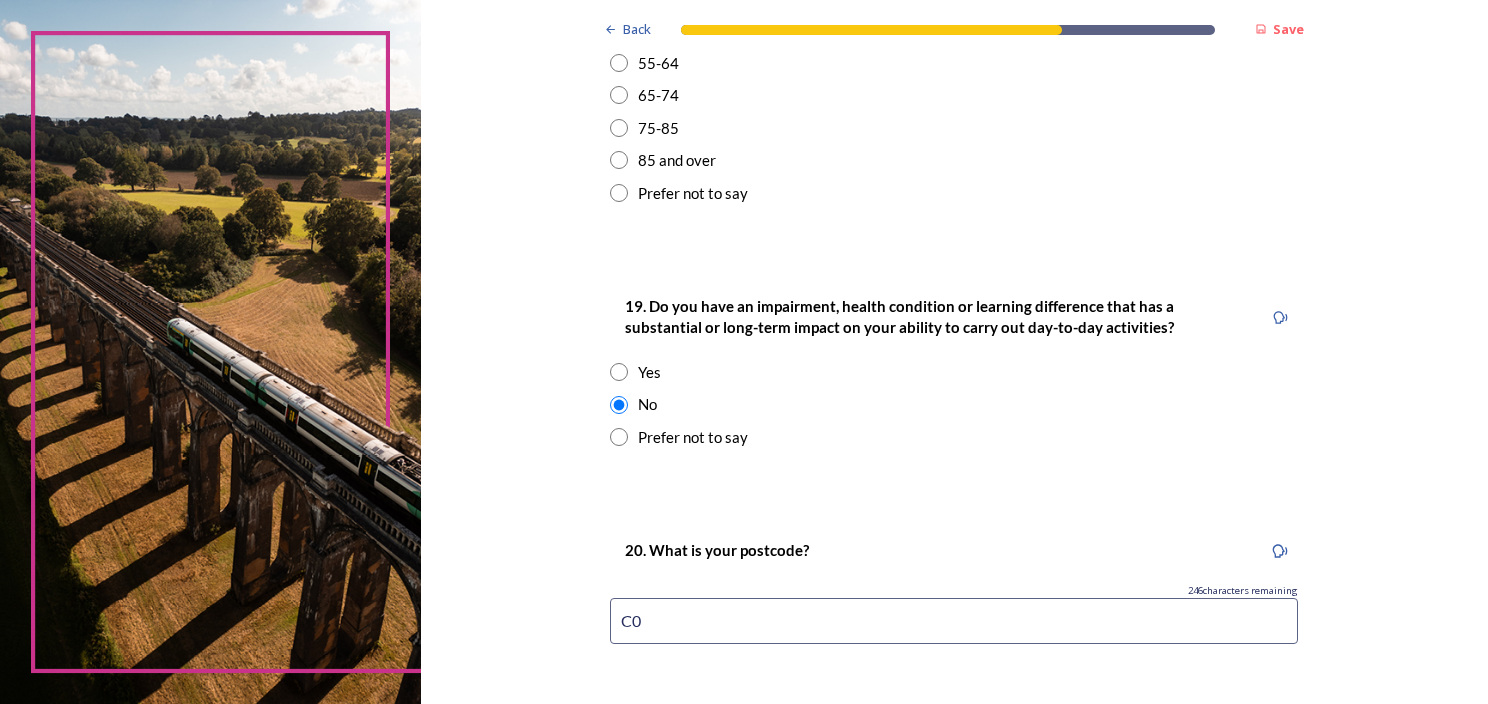 type on "C" 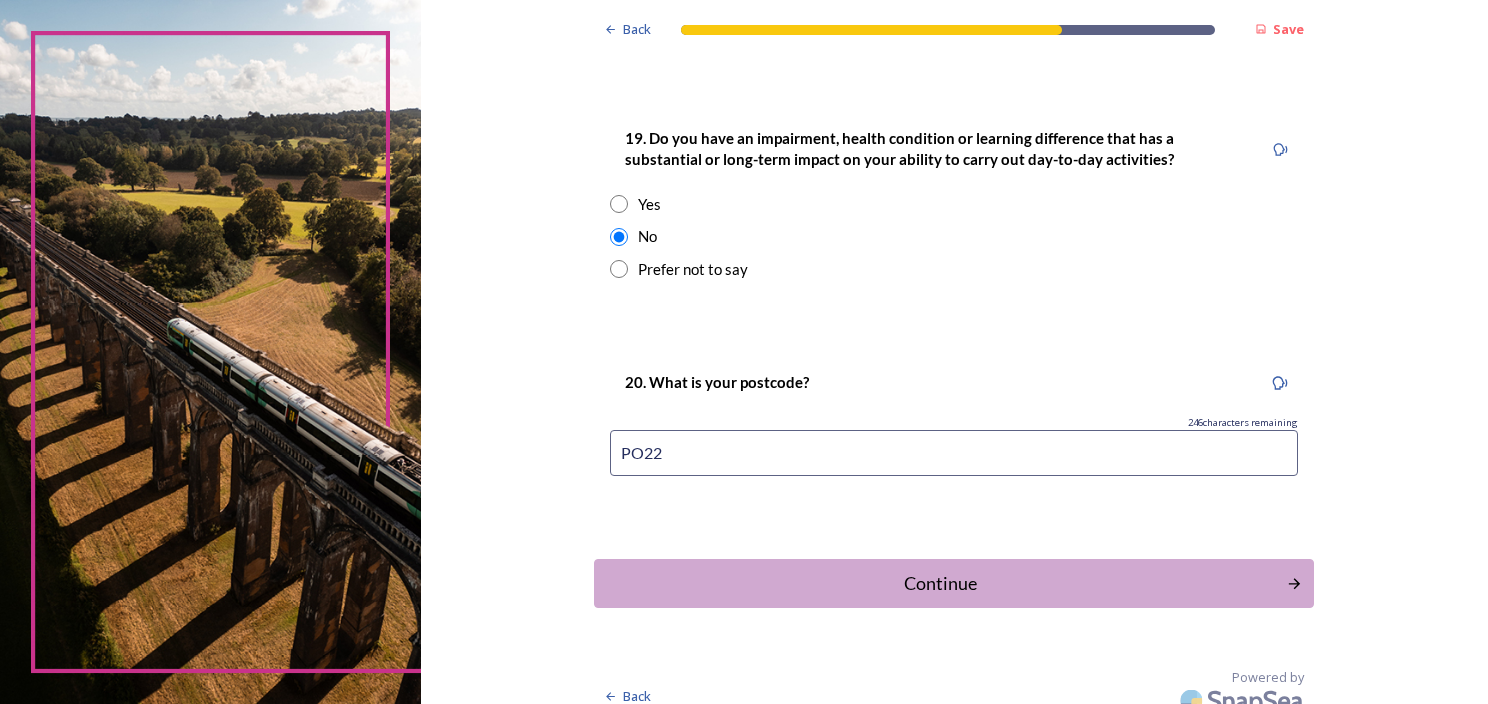 scroll, scrollTop: 1025, scrollLeft: 0, axis: vertical 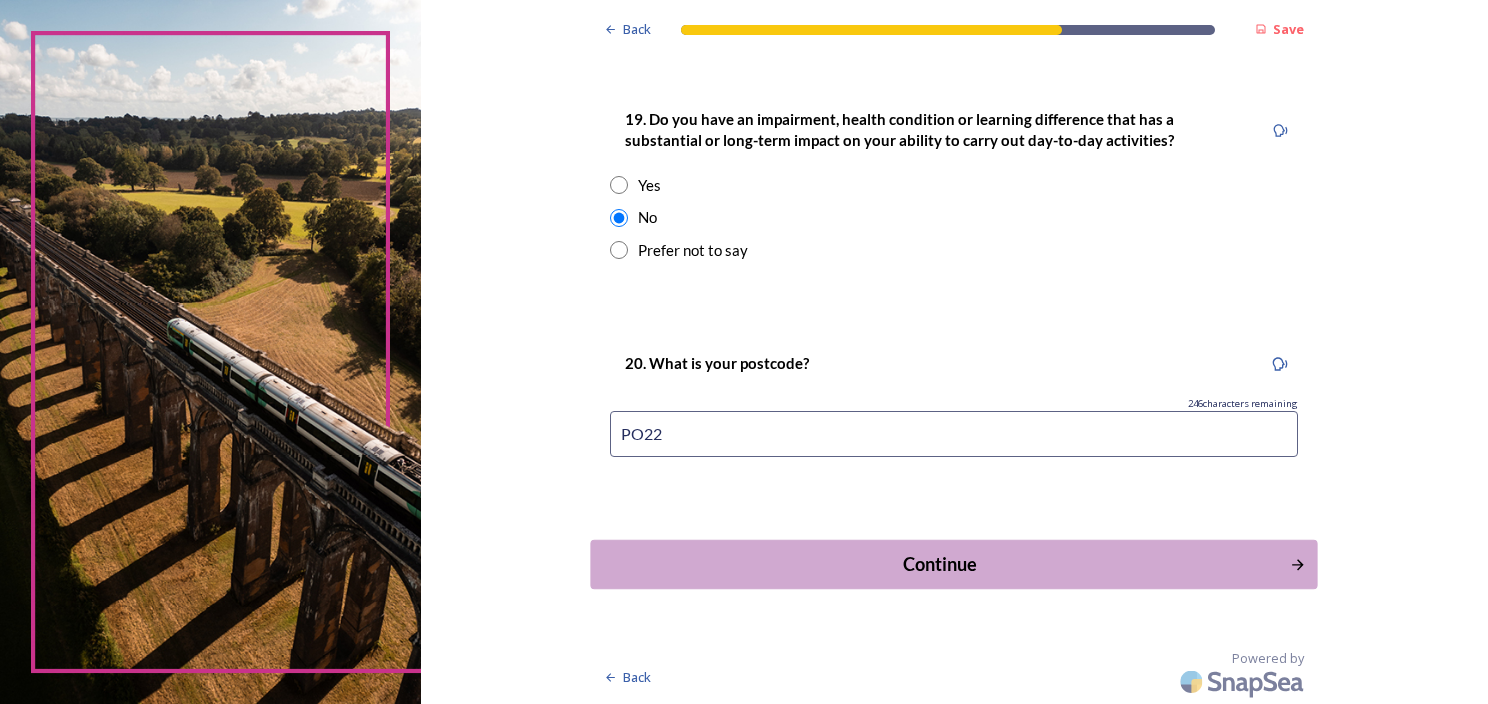 type on "PO22" 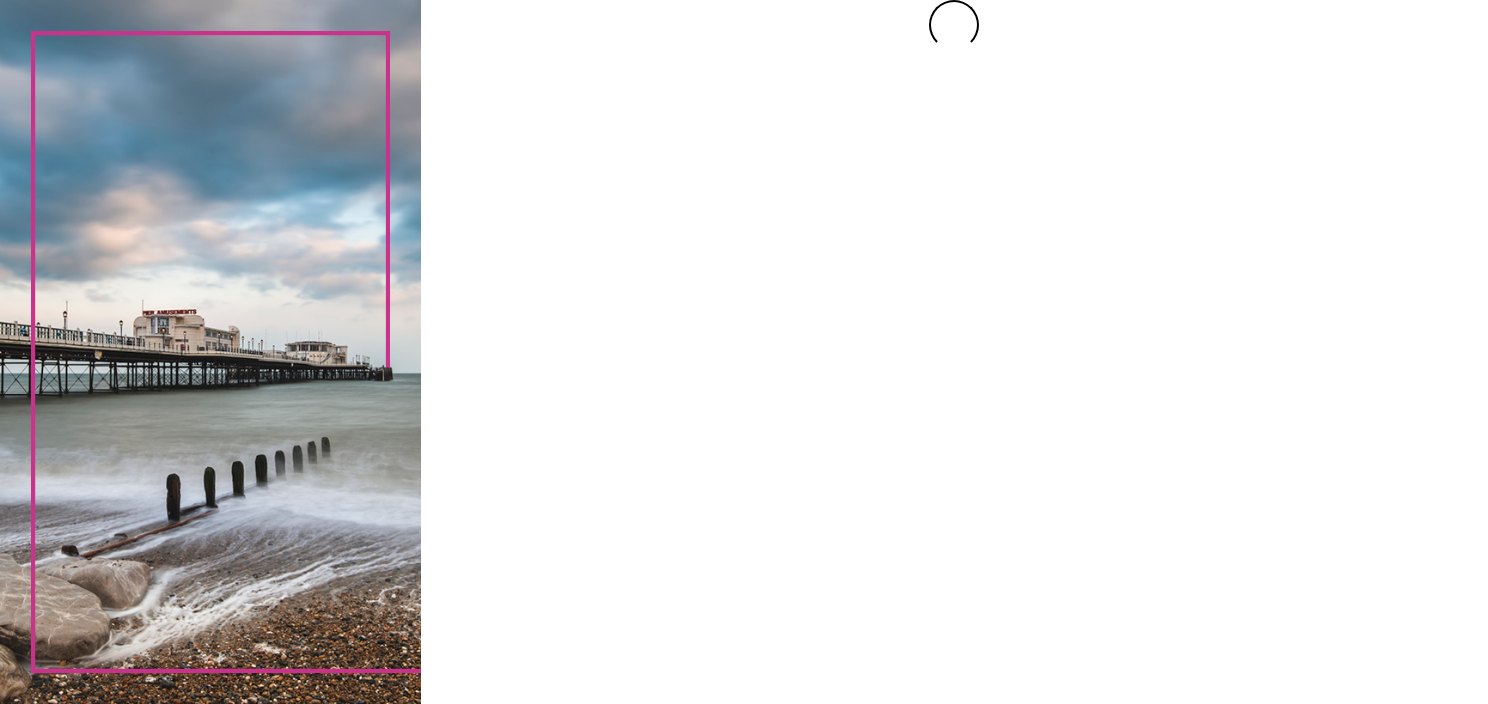 scroll, scrollTop: 0, scrollLeft: 0, axis: both 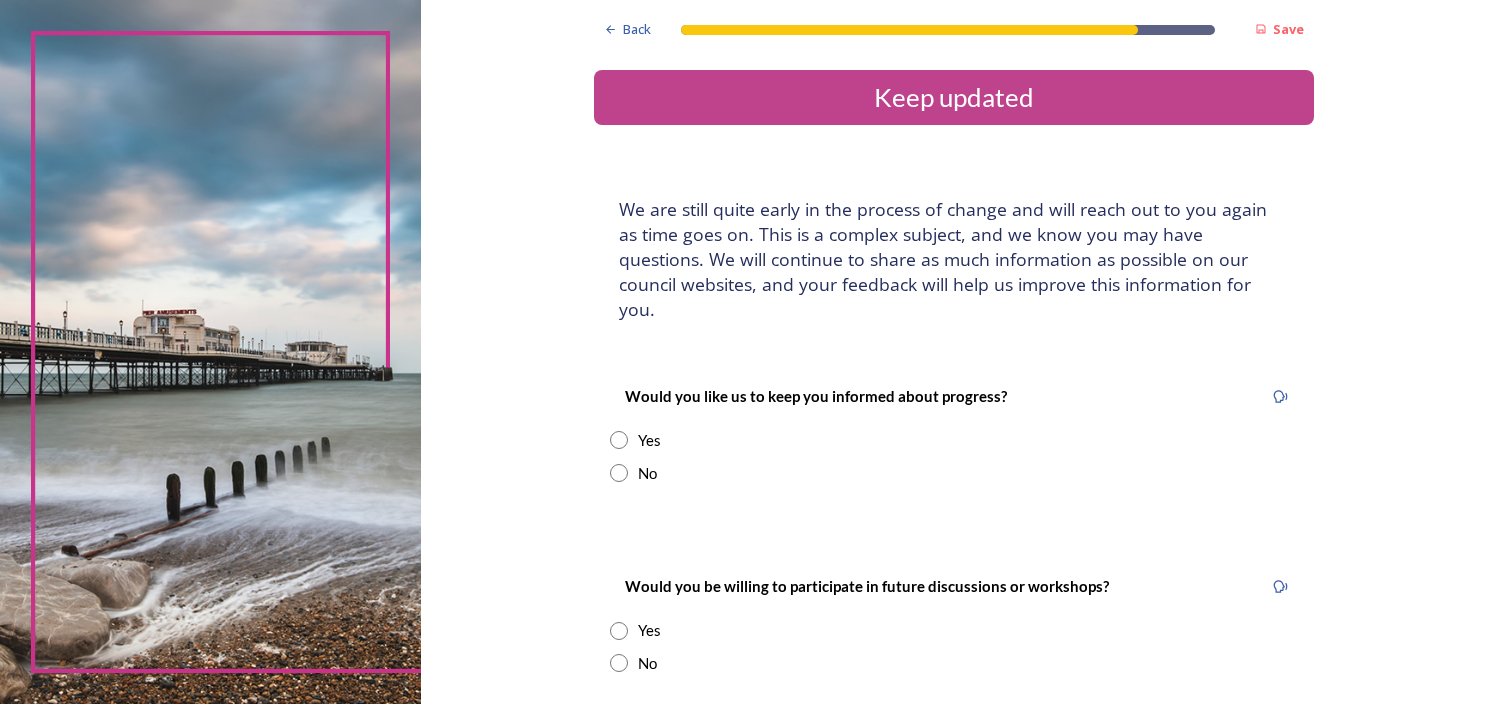 click at bounding box center [619, 473] 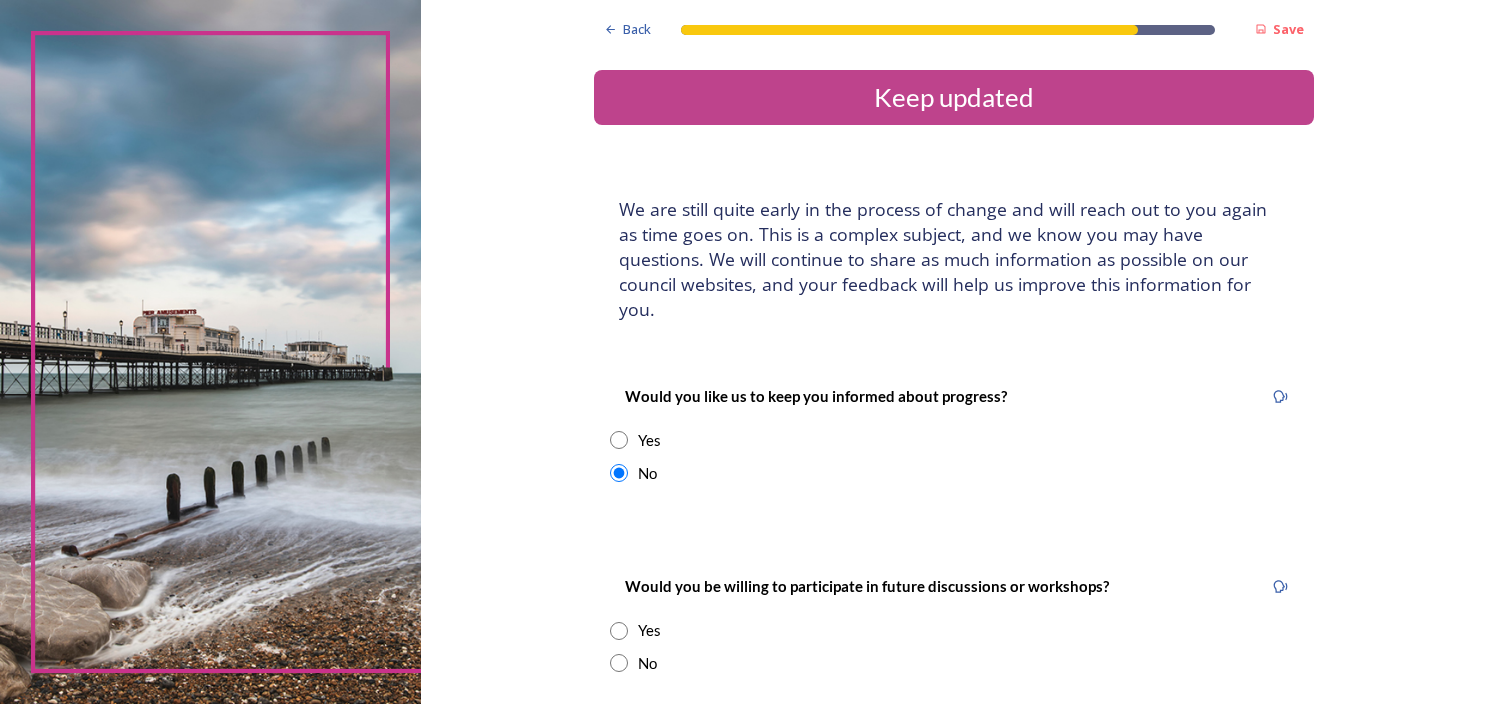 click at bounding box center (619, 663) 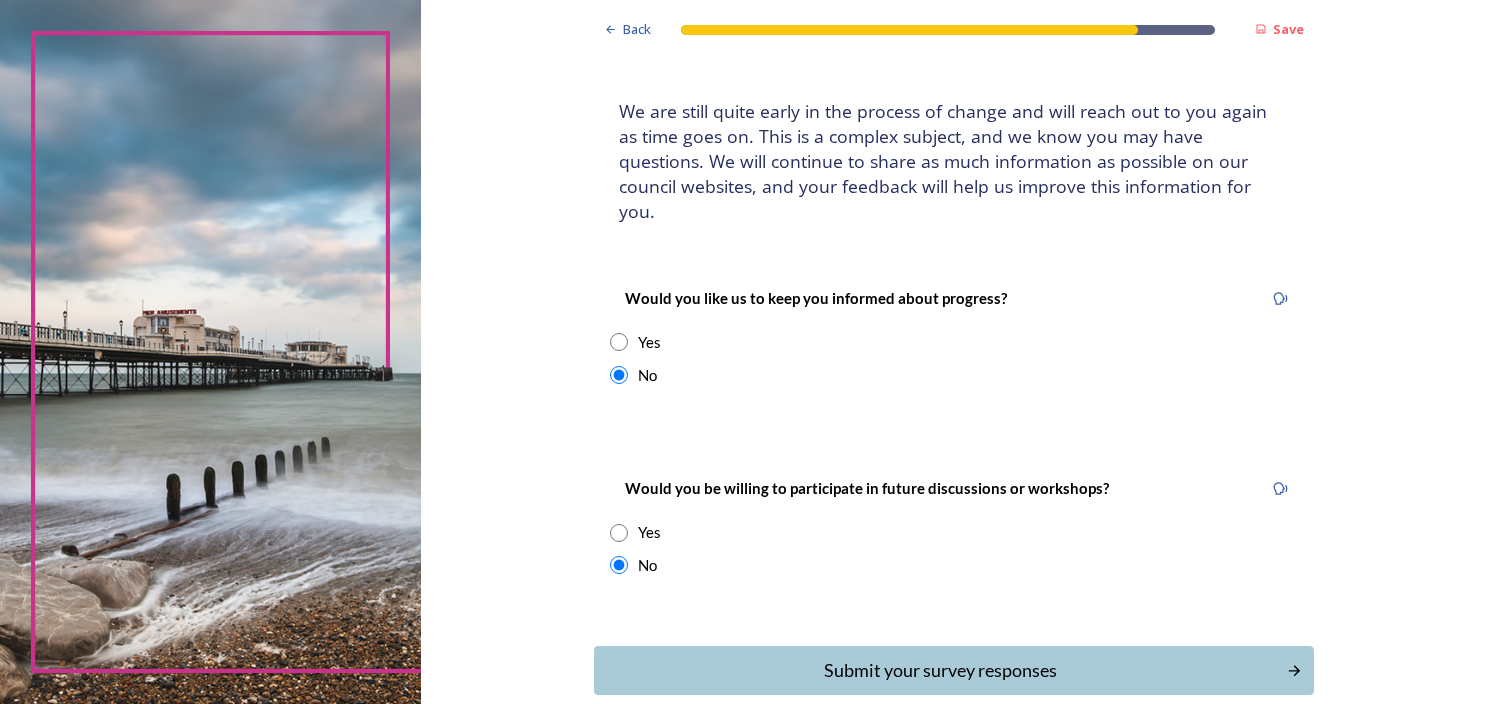 scroll, scrollTop: 176, scrollLeft: 0, axis: vertical 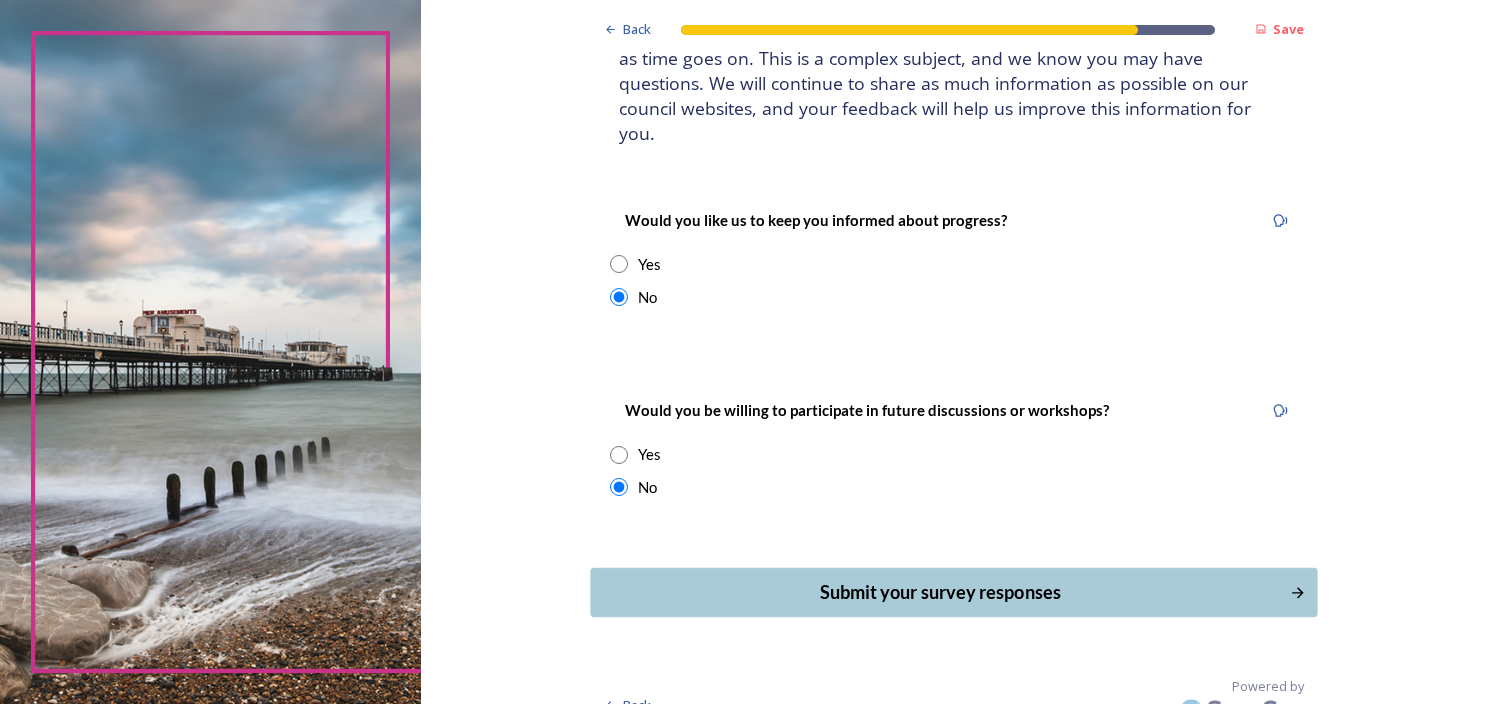 click on "Submit your survey responses" at bounding box center [940, 592] 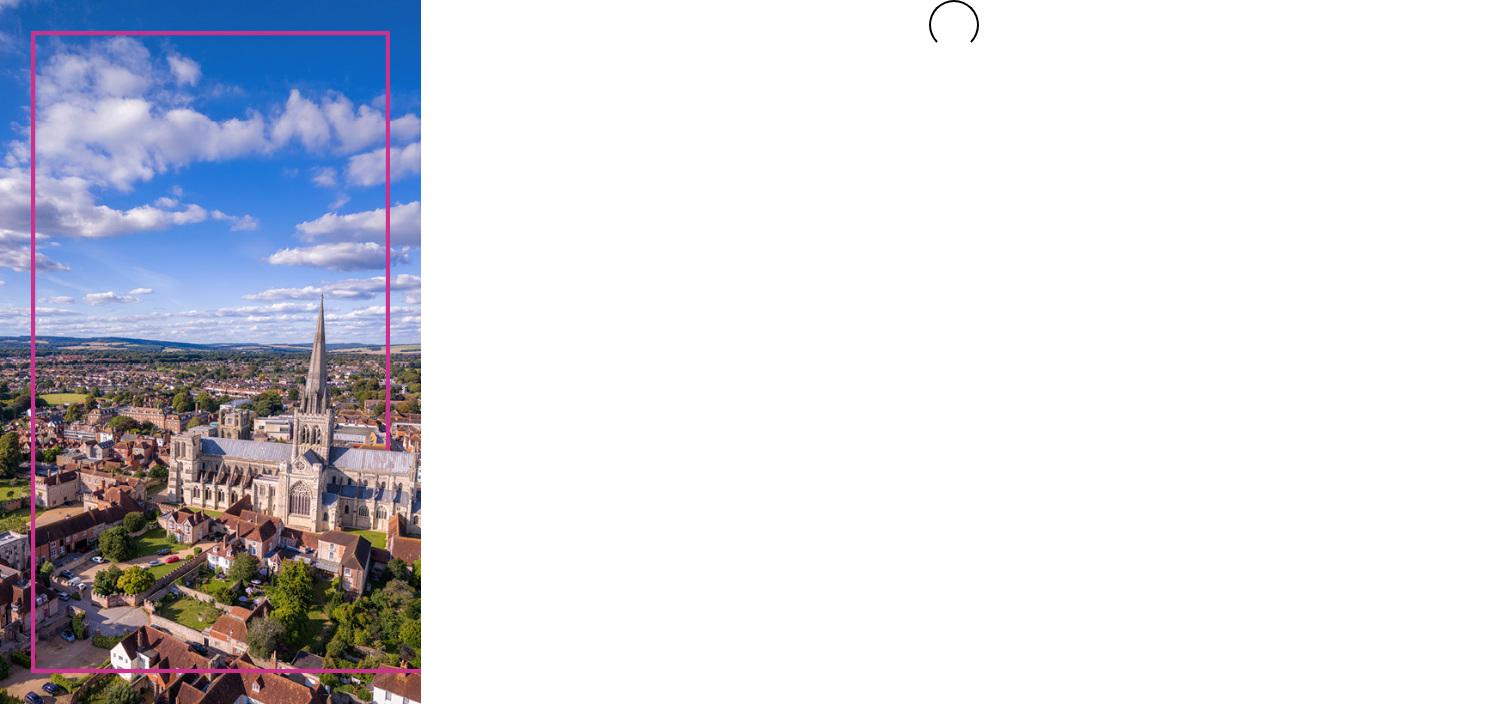scroll, scrollTop: 0, scrollLeft: 0, axis: both 